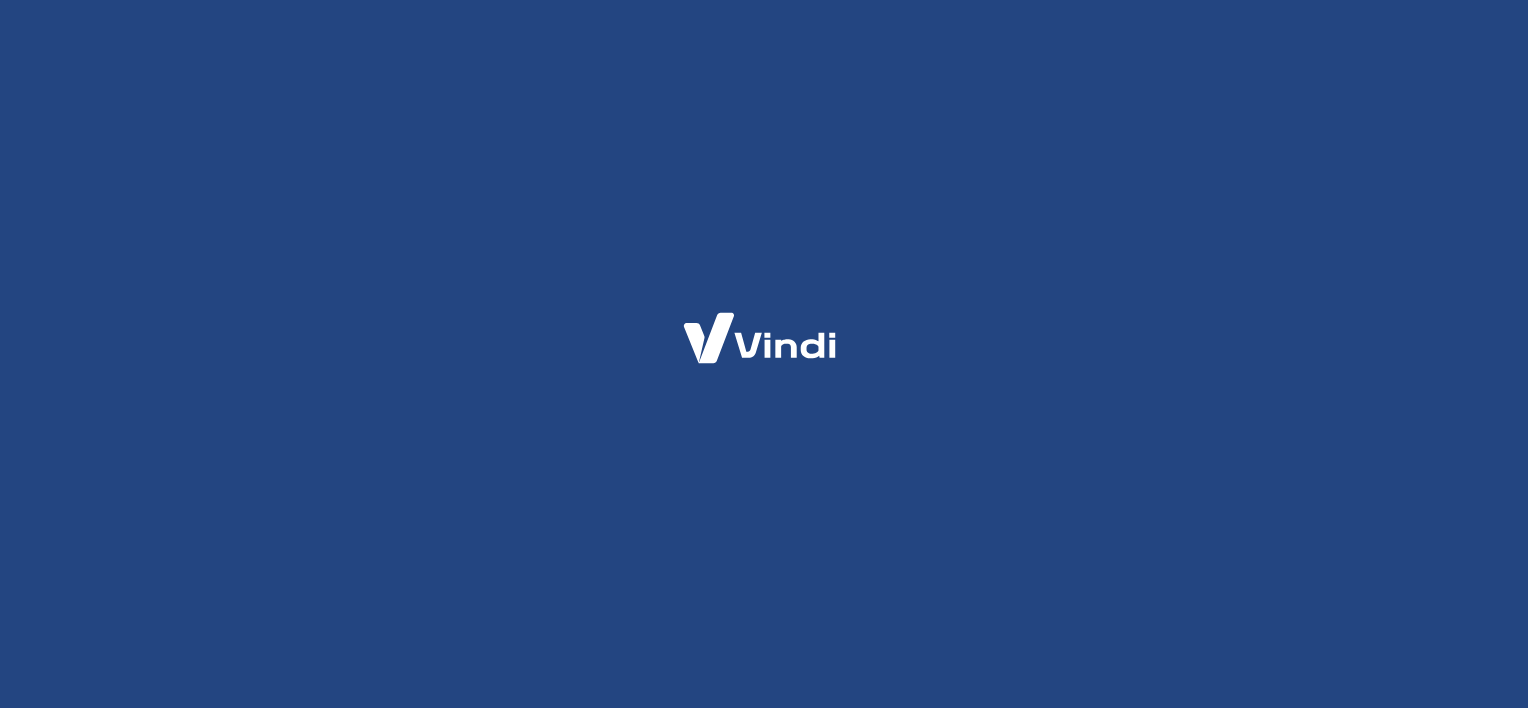 scroll, scrollTop: 0, scrollLeft: 0, axis: both 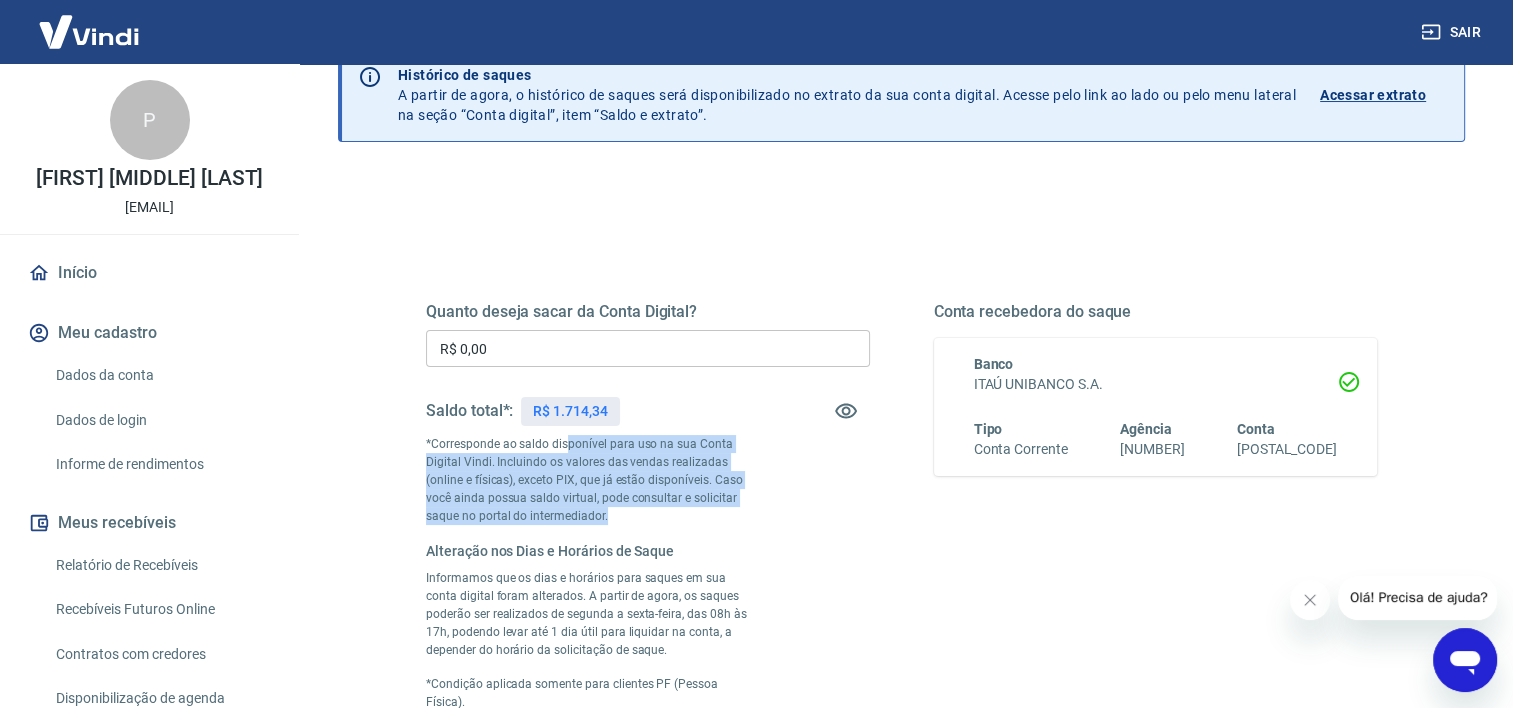 drag, startPoint x: 567, startPoint y: 439, endPoint x: 788, endPoint y: 513, distance: 233.06007 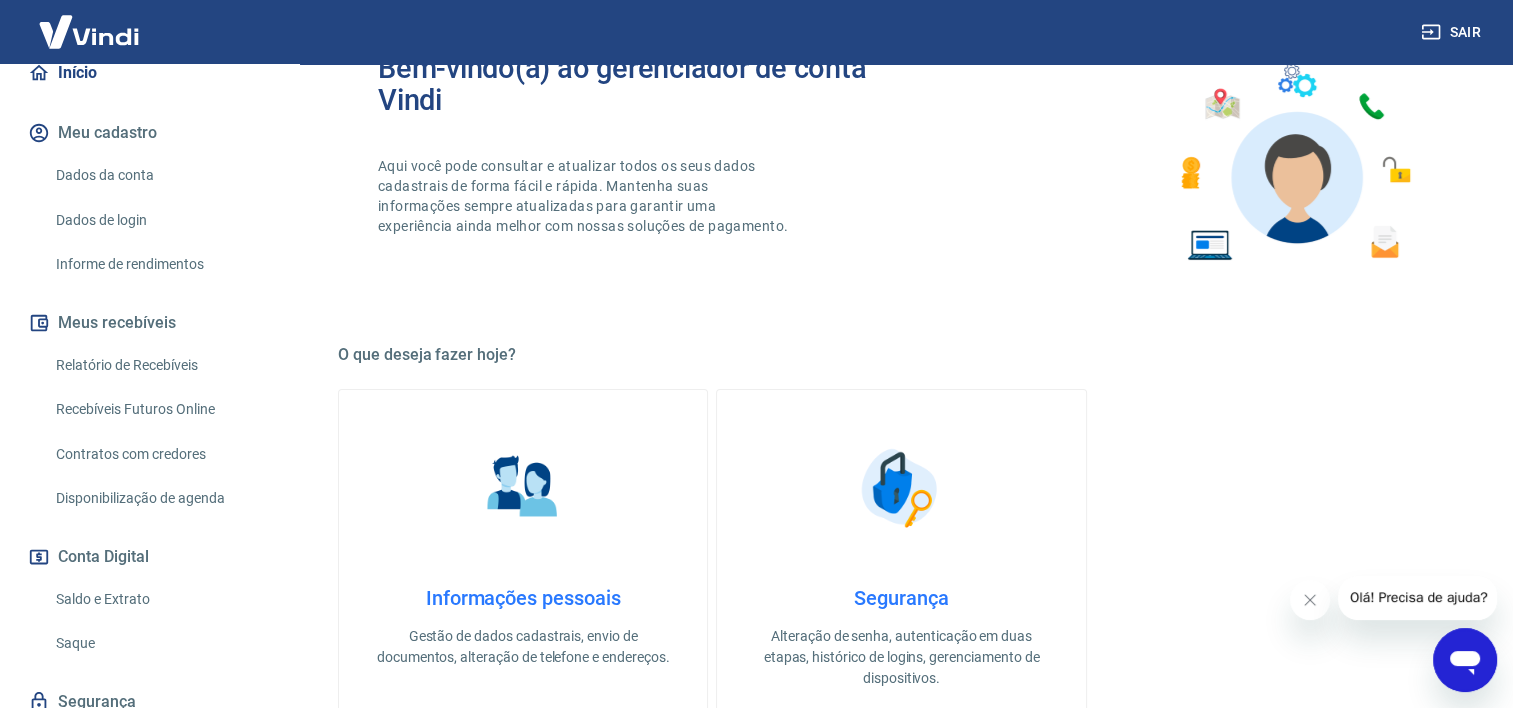 scroll, scrollTop: 275, scrollLeft: 0, axis: vertical 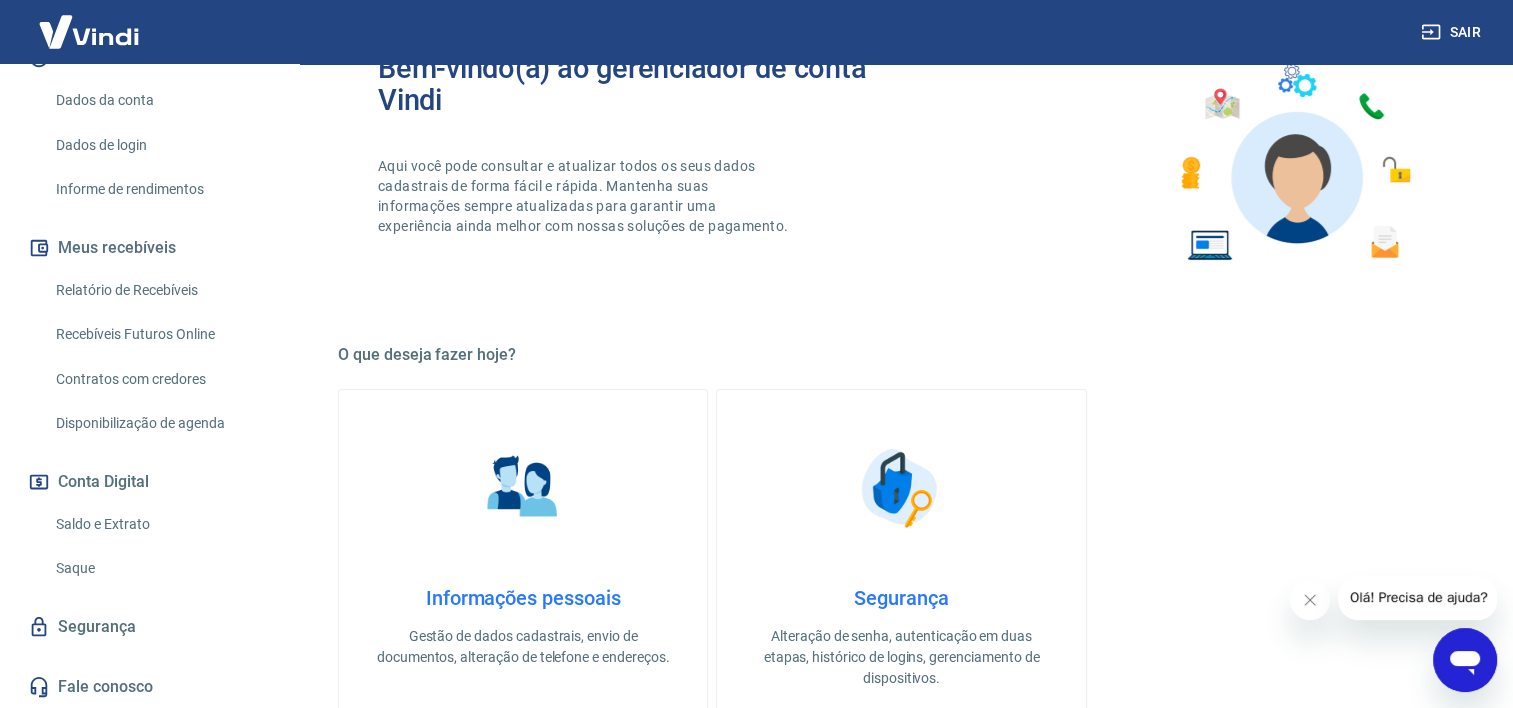 click on "Saldo e Extrato" at bounding box center [161, 524] 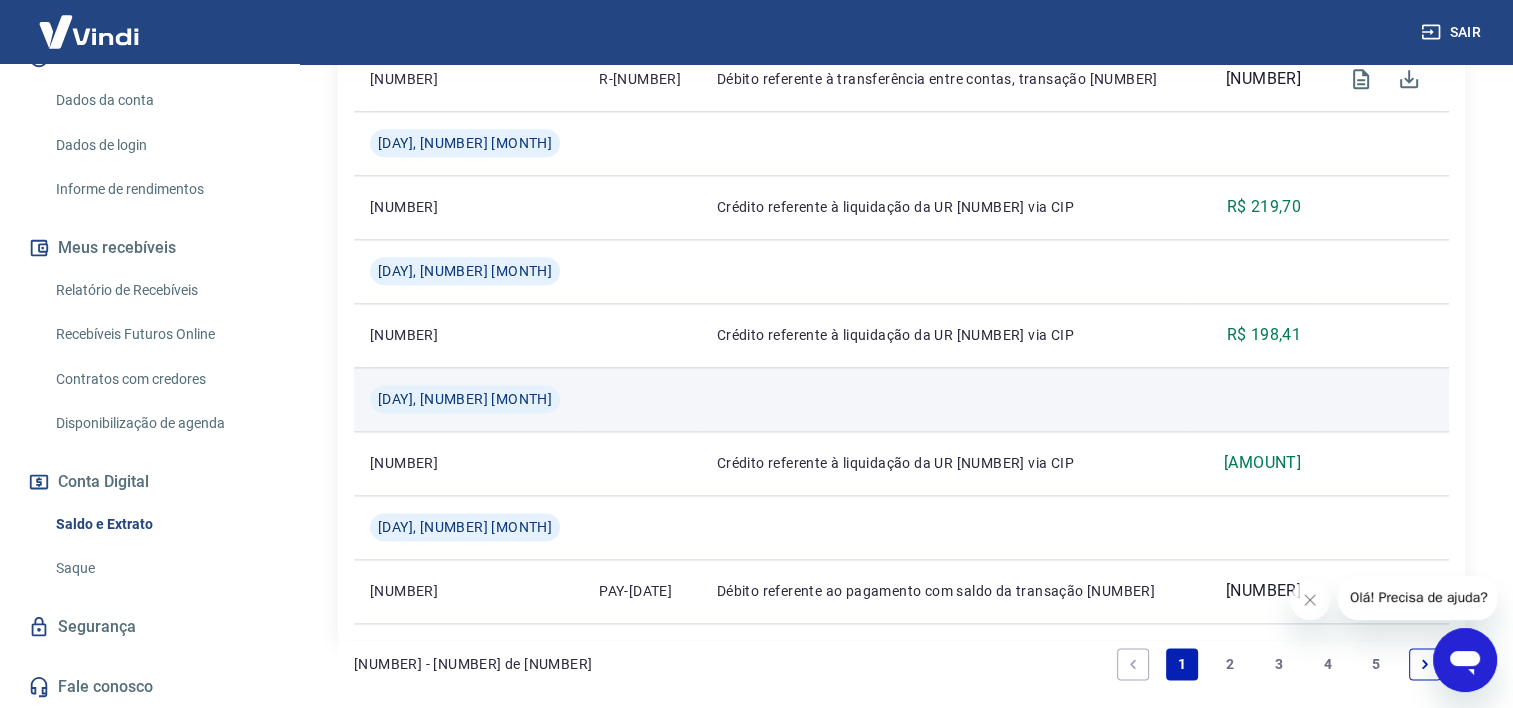 scroll, scrollTop: 2601, scrollLeft: 0, axis: vertical 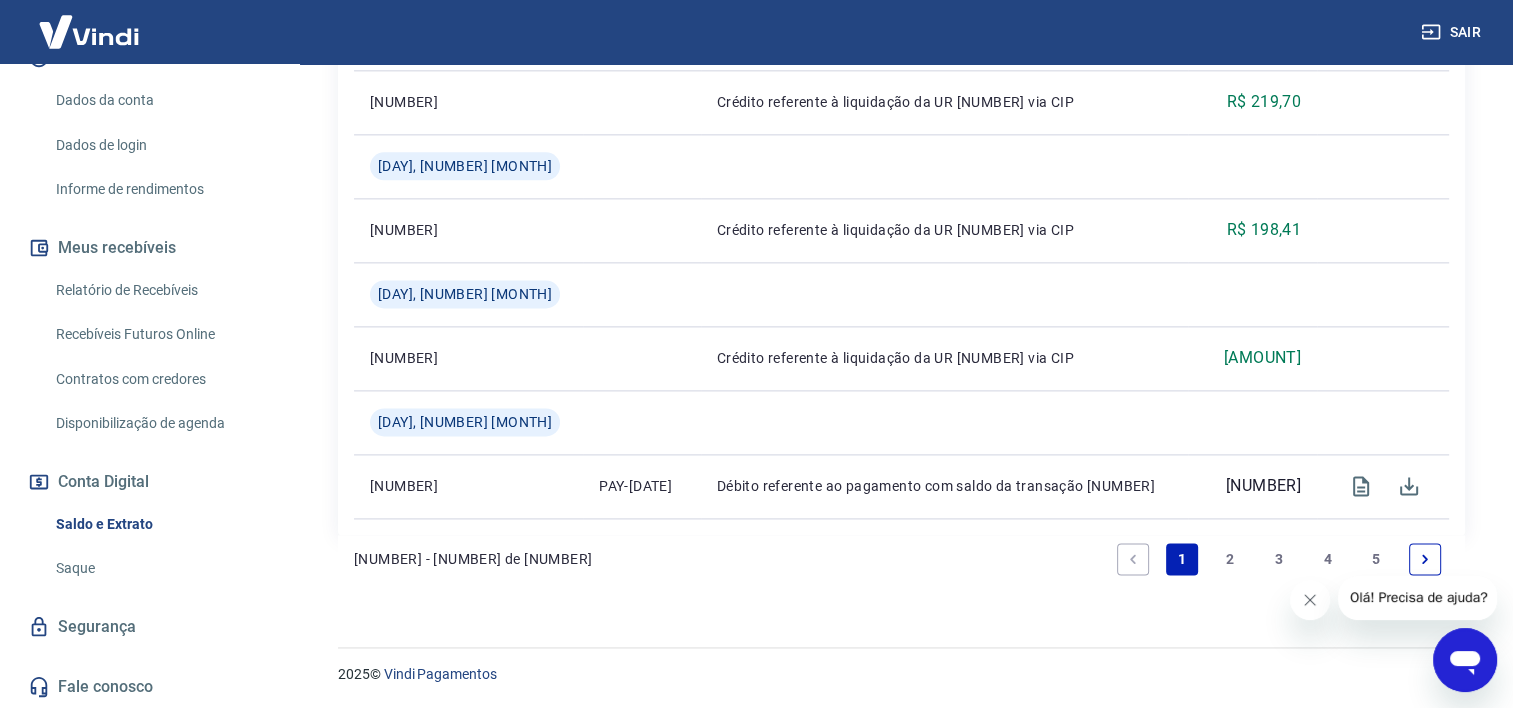 click 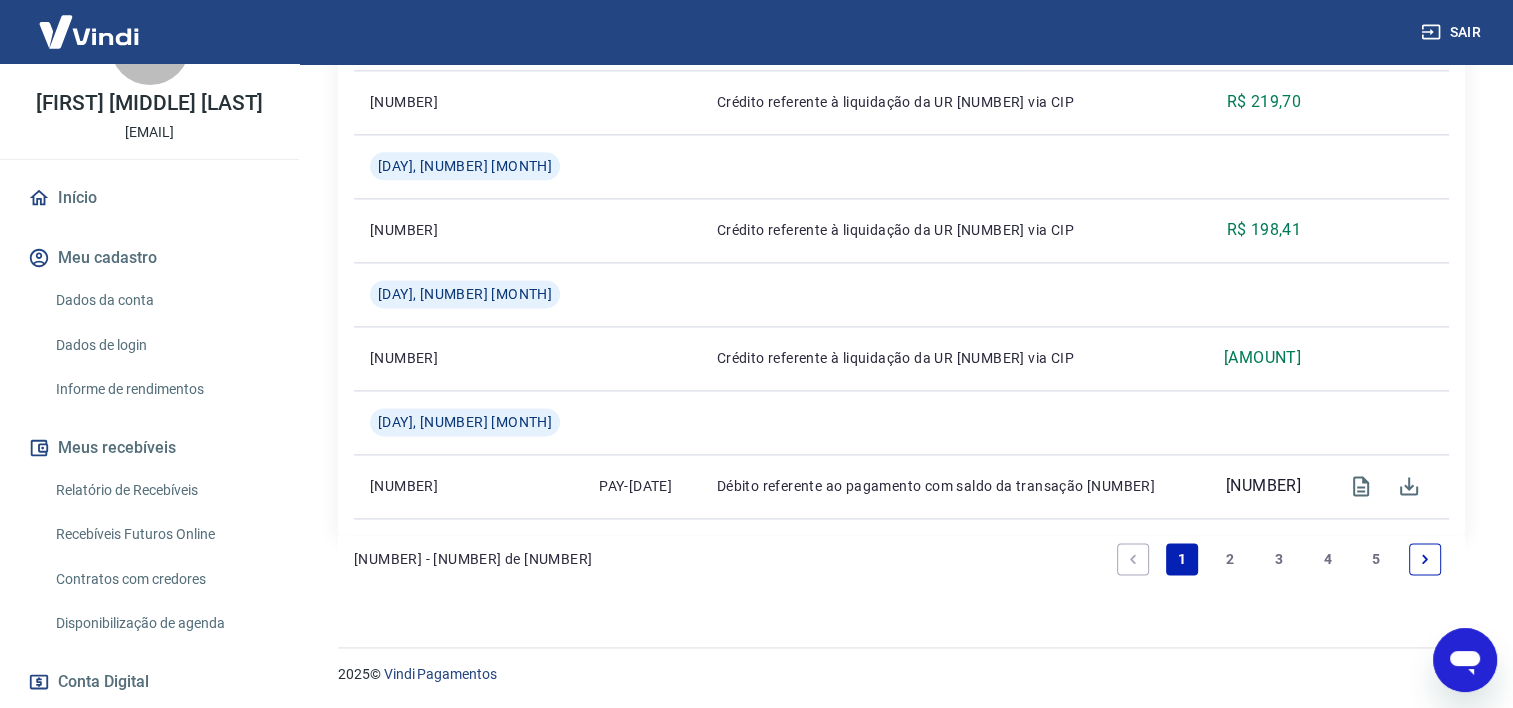 scroll, scrollTop: 0, scrollLeft: 0, axis: both 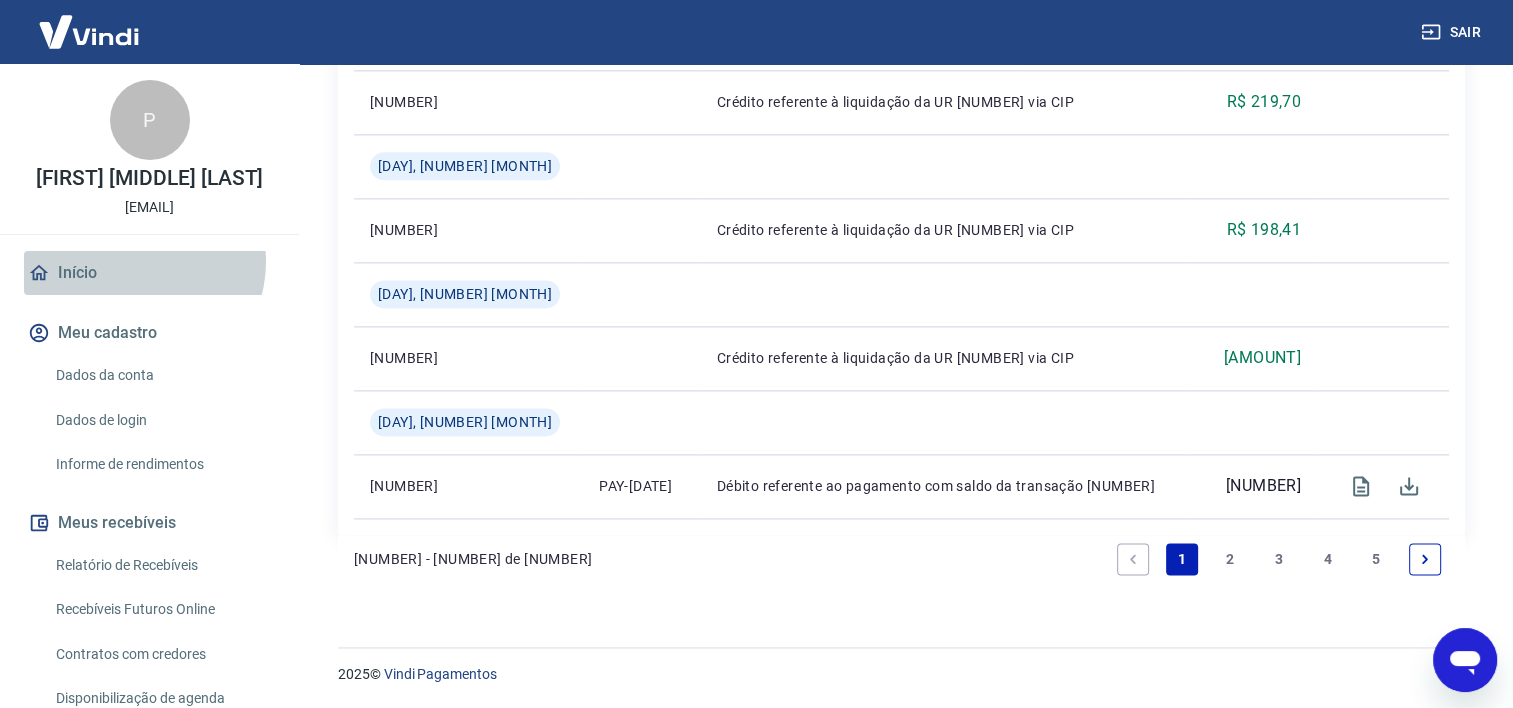 click on "Início" at bounding box center (149, 273) 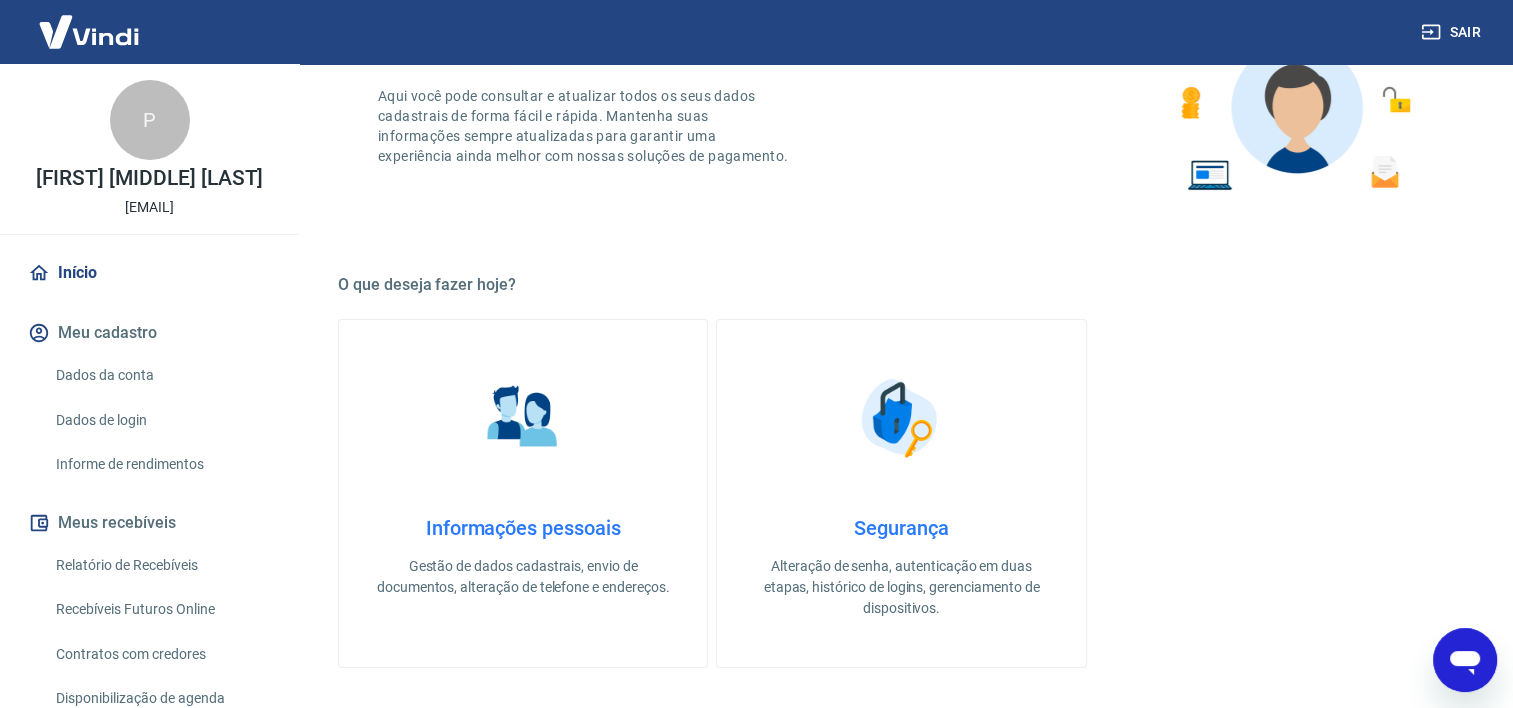 scroll, scrollTop: 0, scrollLeft: 0, axis: both 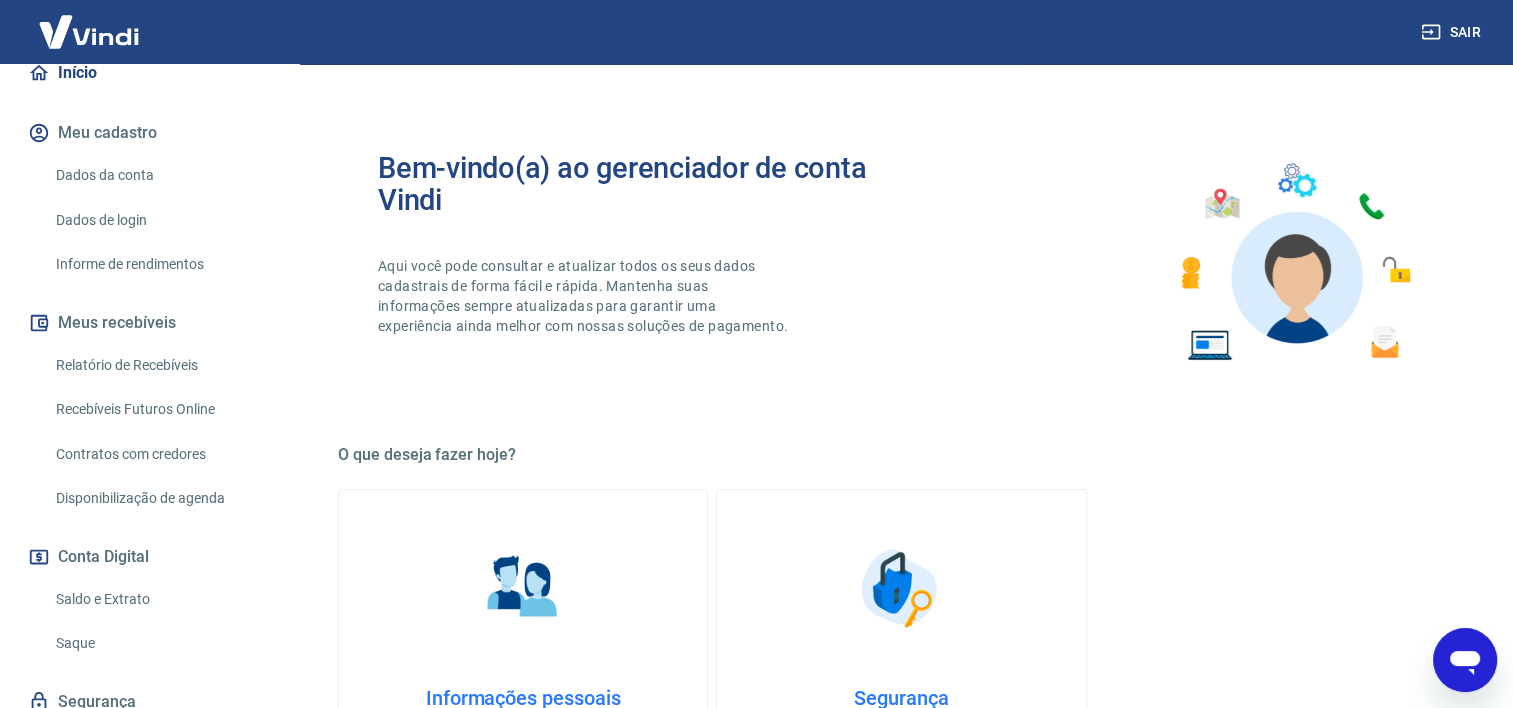 click on "Relatório de Recebíveis" at bounding box center [161, 365] 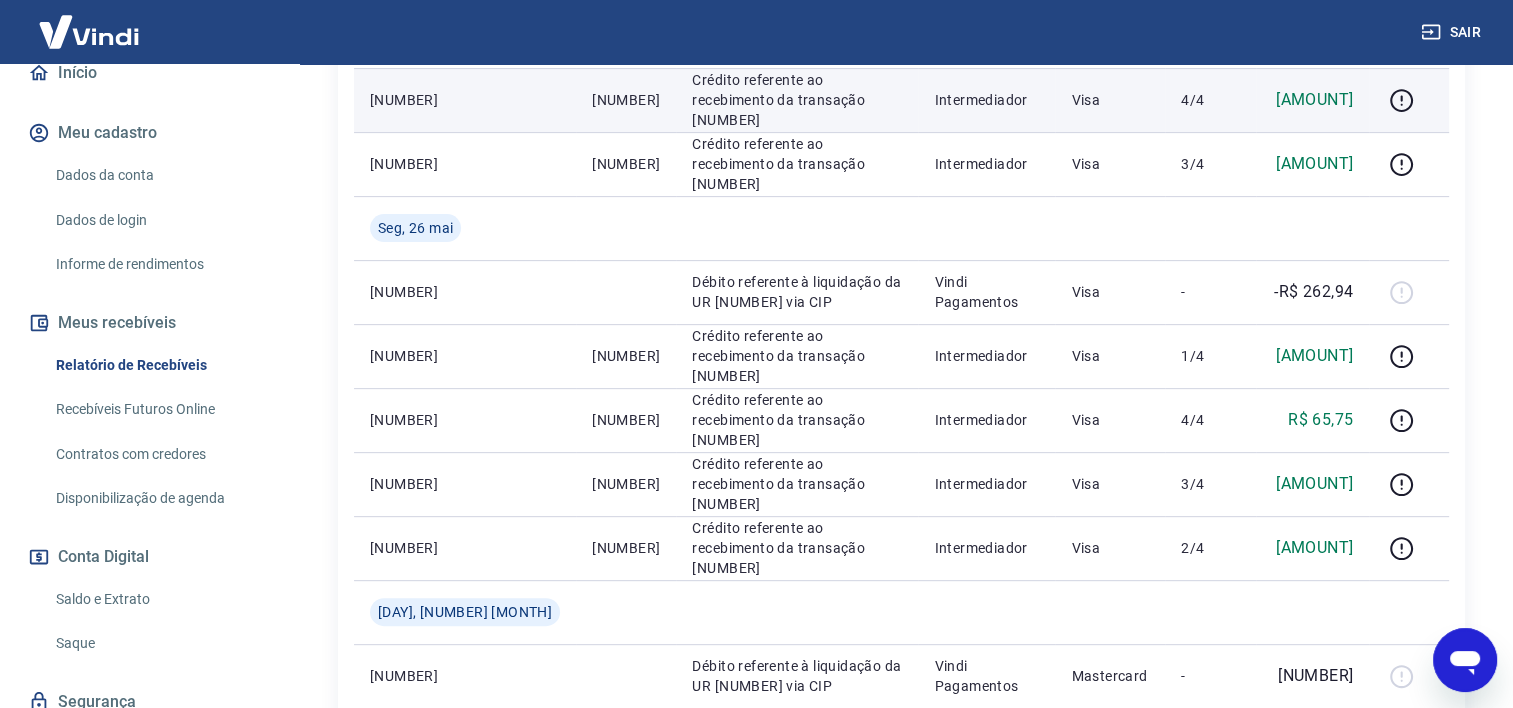 scroll, scrollTop: 700, scrollLeft: 0, axis: vertical 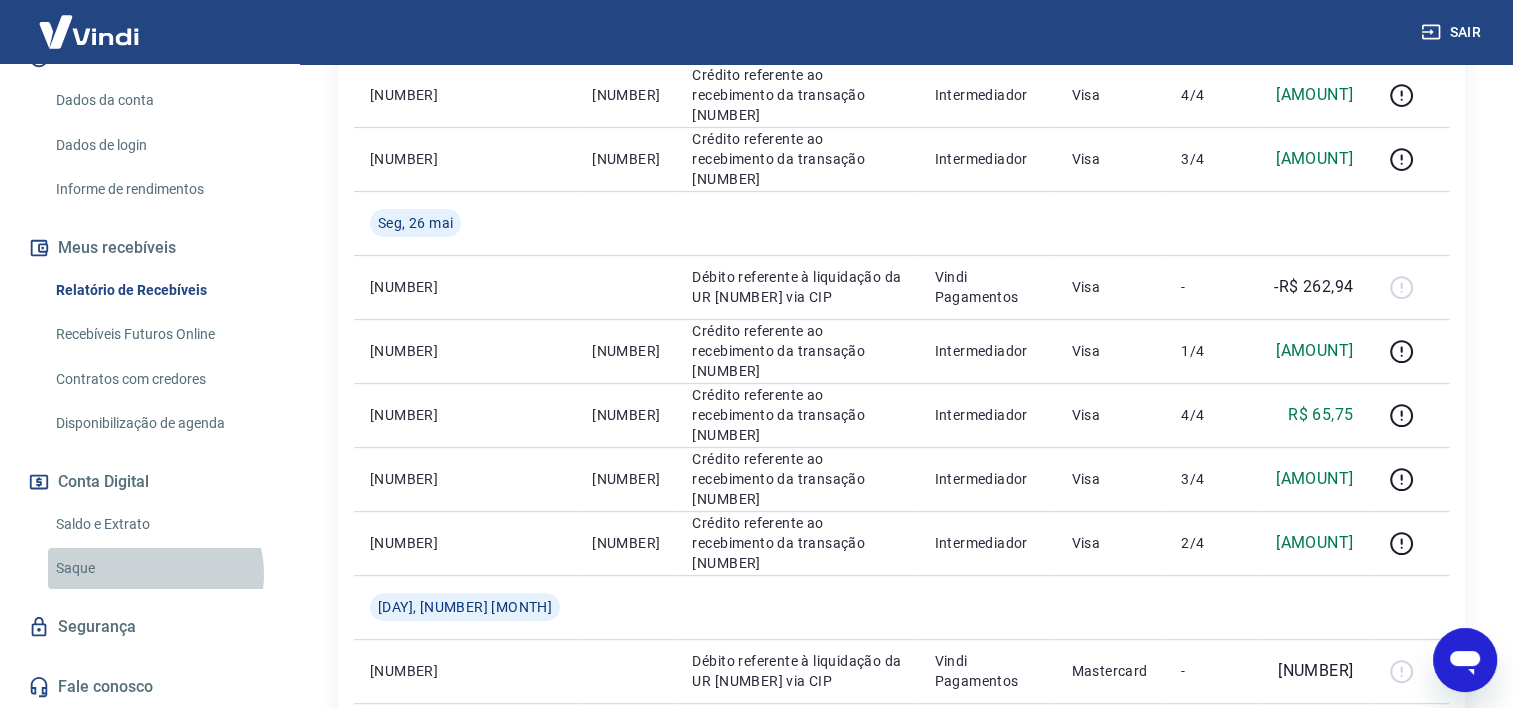click on "Saque" at bounding box center (161, 568) 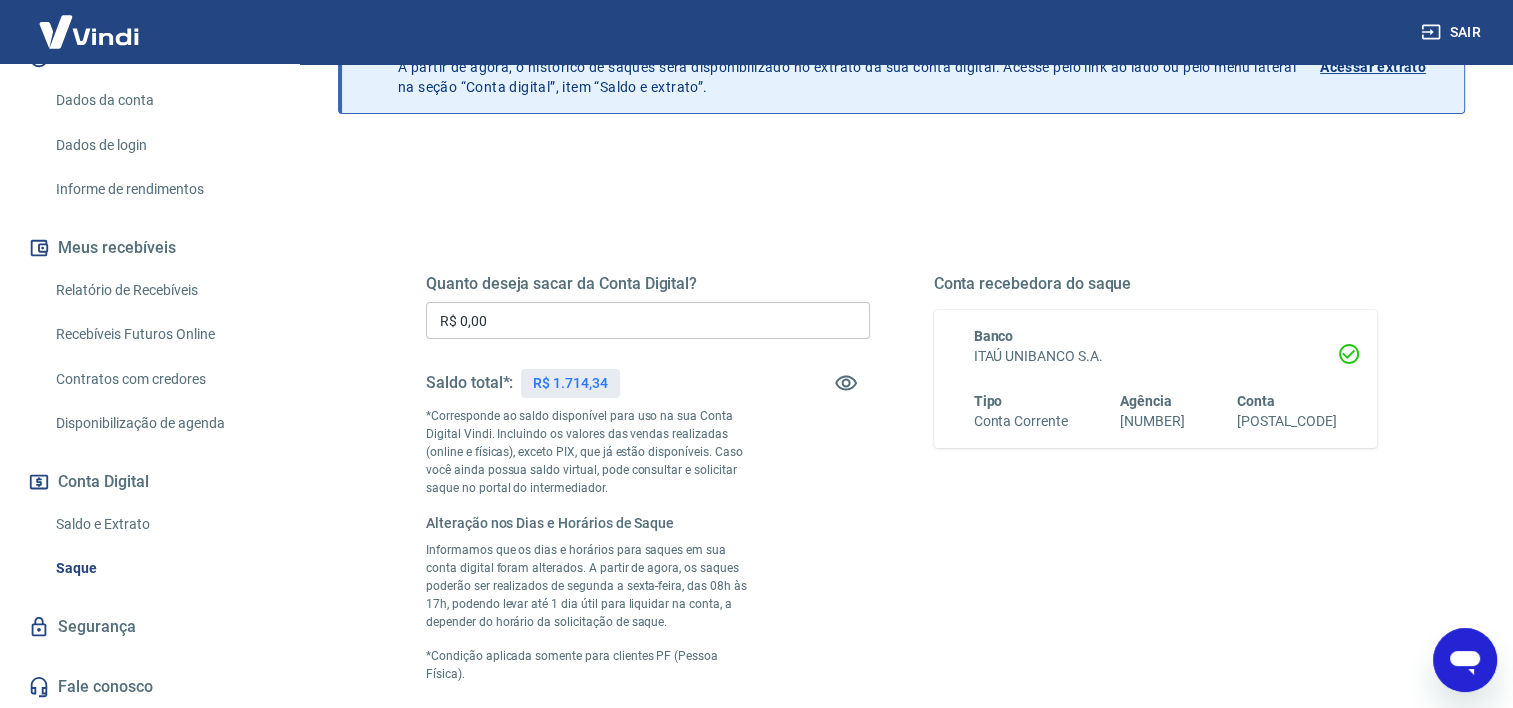 scroll, scrollTop: 200, scrollLeft: 0, axis: vertical 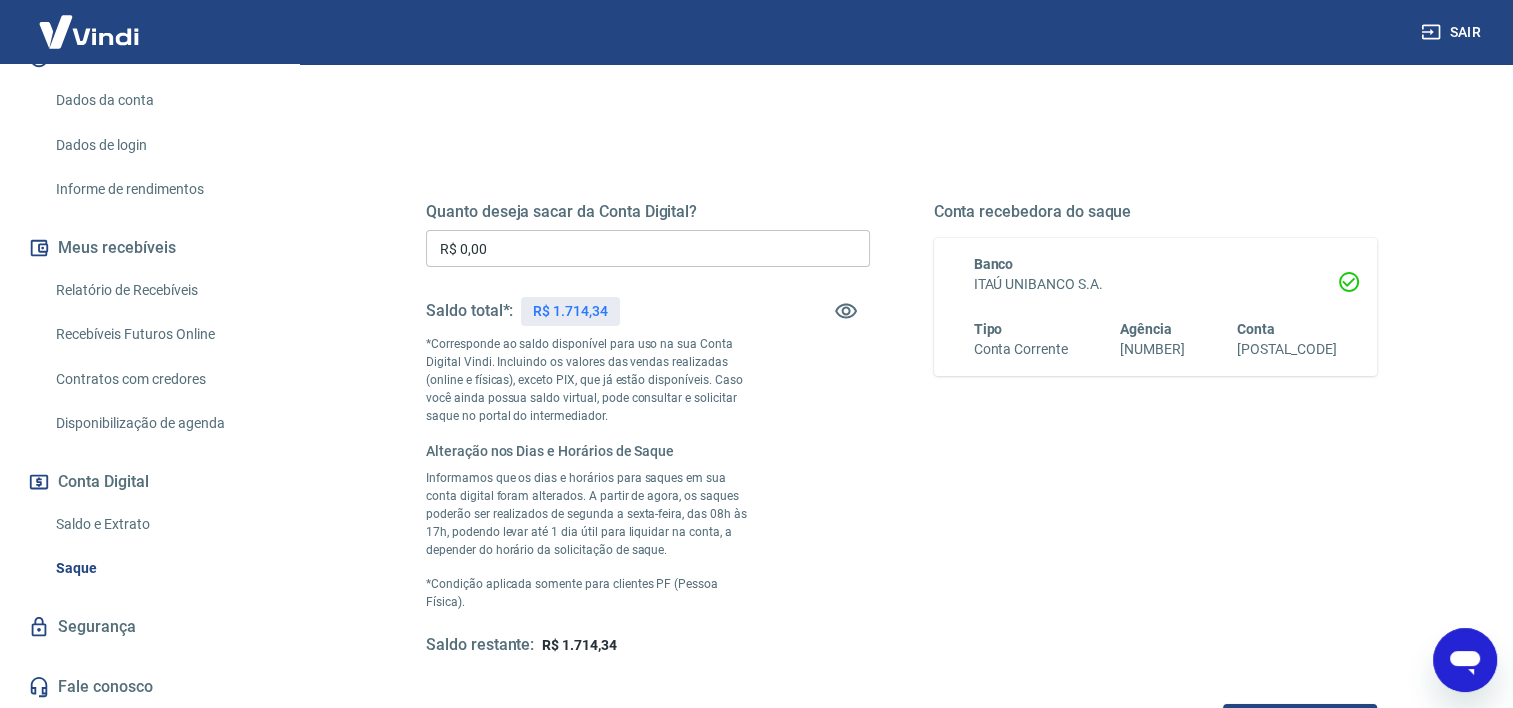 click on "Saldo e Extrato" at bounding box center (161, 524) 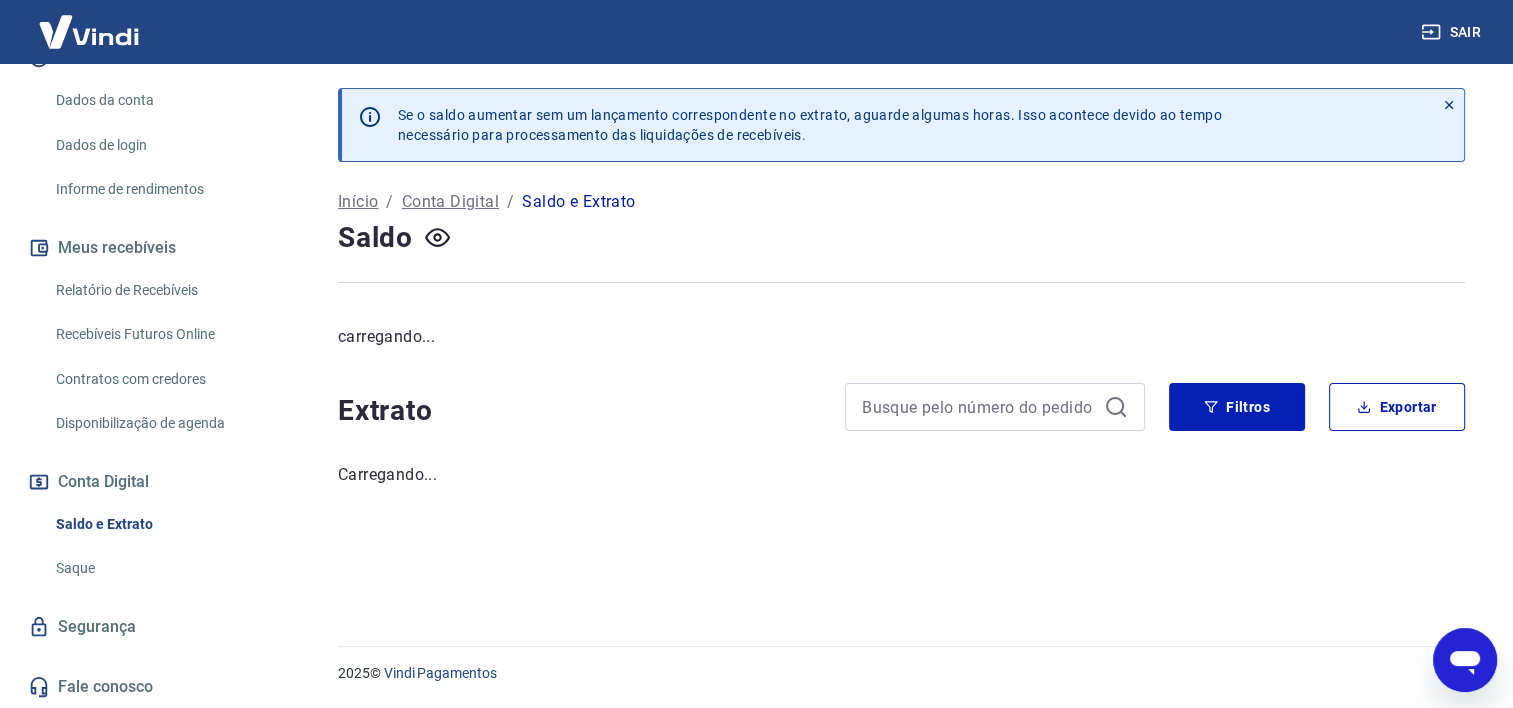 scroll, scrollTop: 0, scrollLeft: 0, axis: both 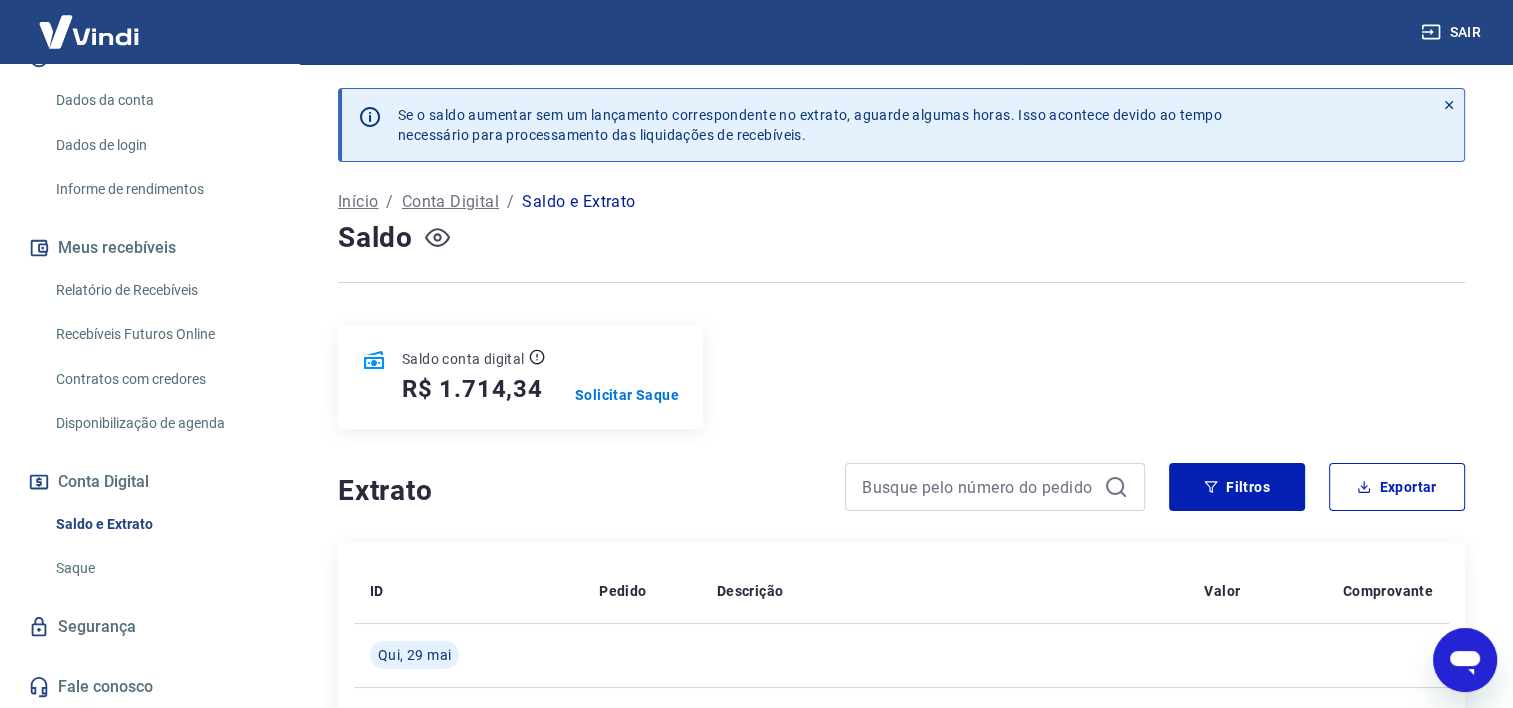click 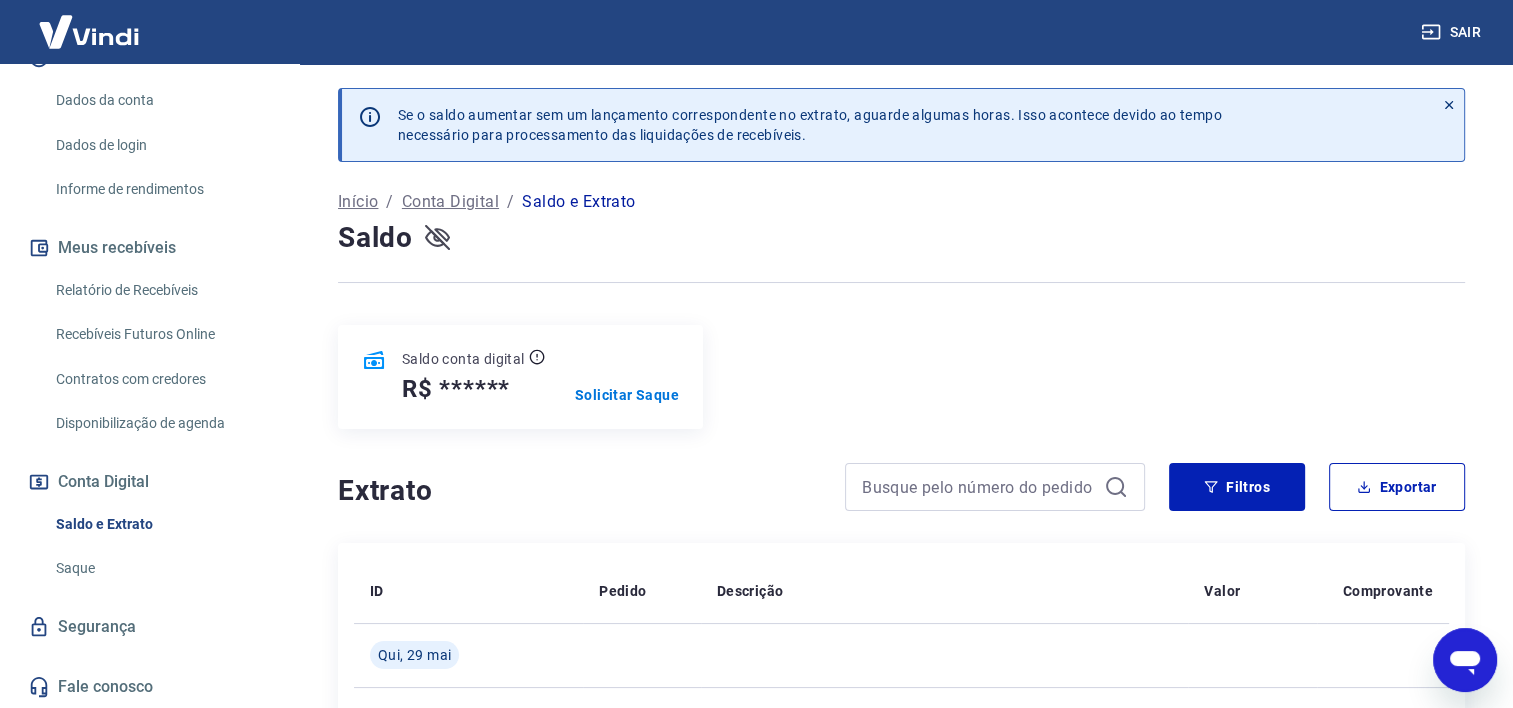 click 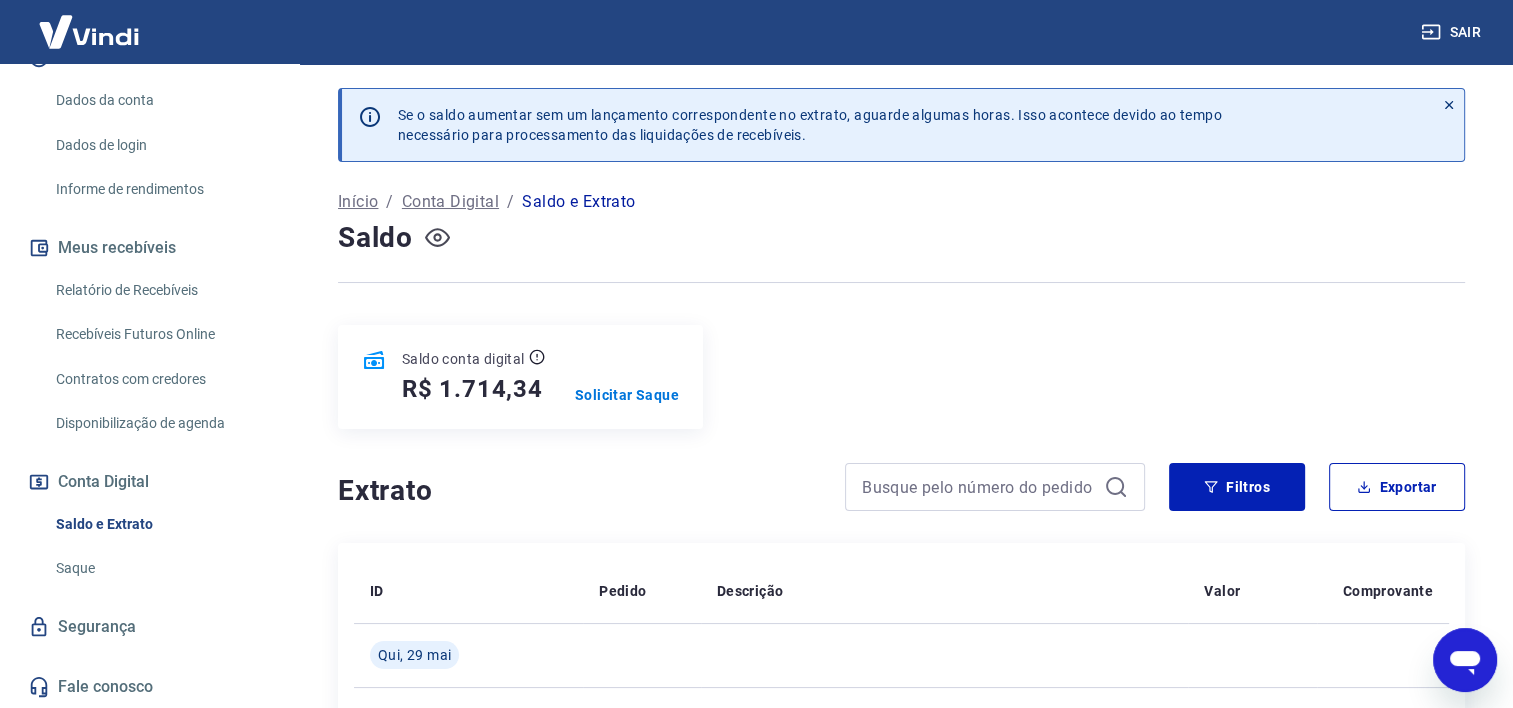click 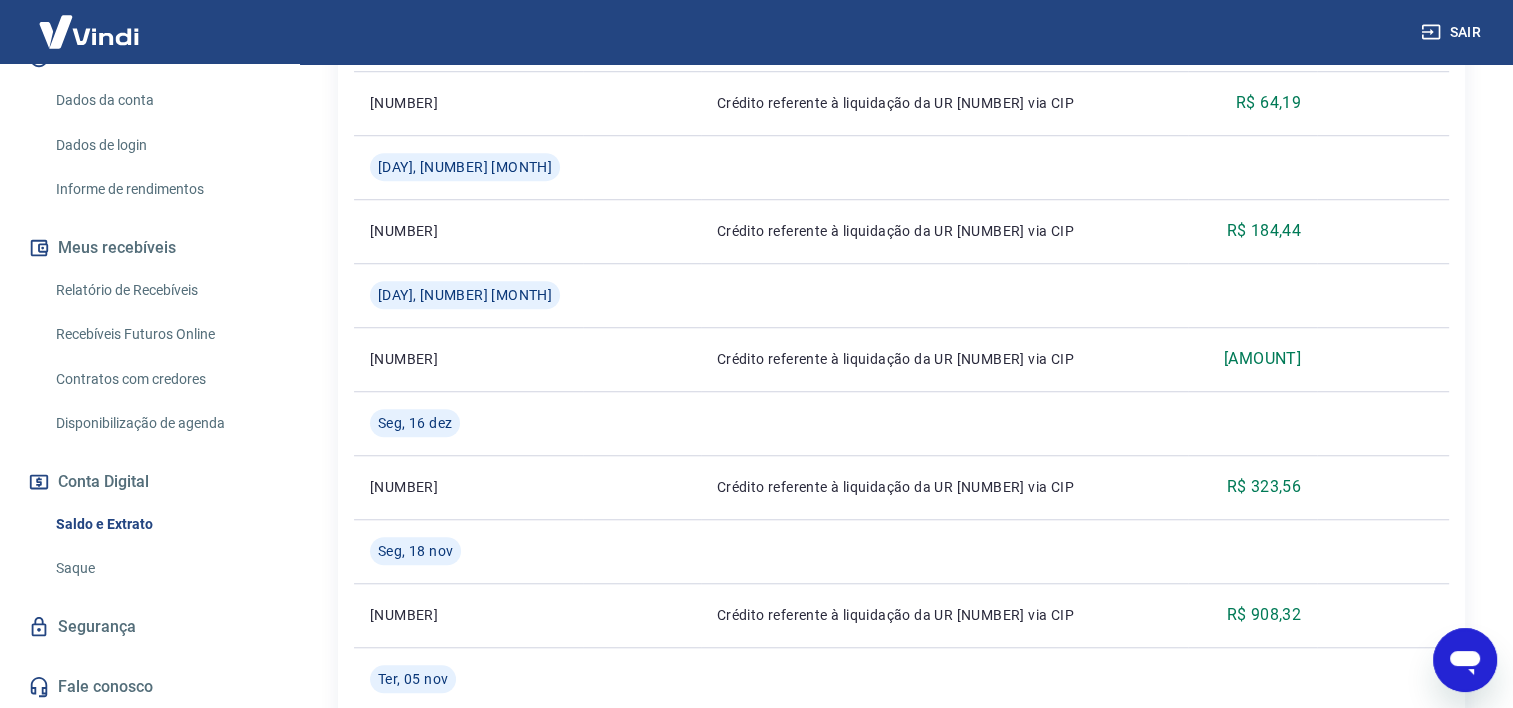 scroll, scrollTop: 1600, scrollLeft: 0, axis: vertical 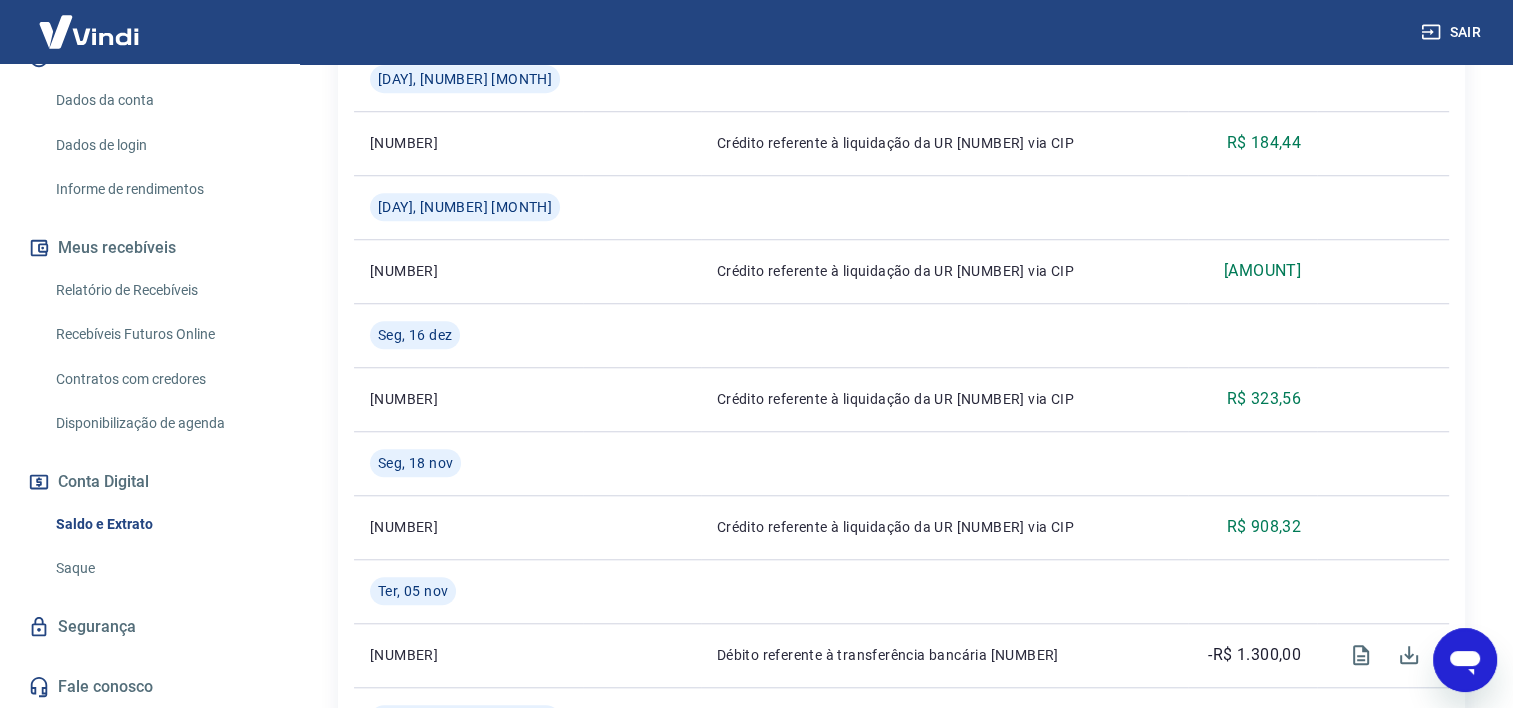 click on "Saque" at bounding box center (161, 568) 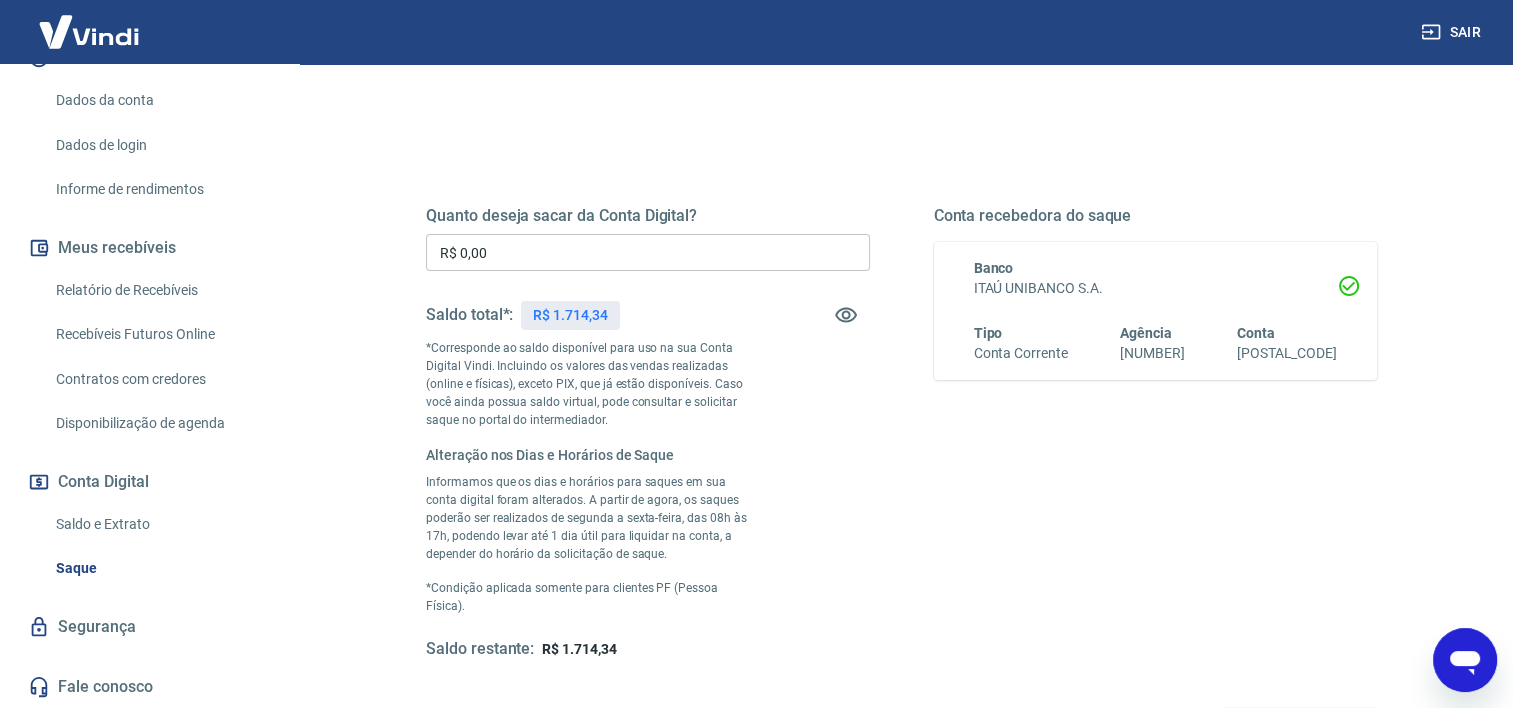 scroll, scrollTop: 200, scrollLeft: 0, axis: vertical 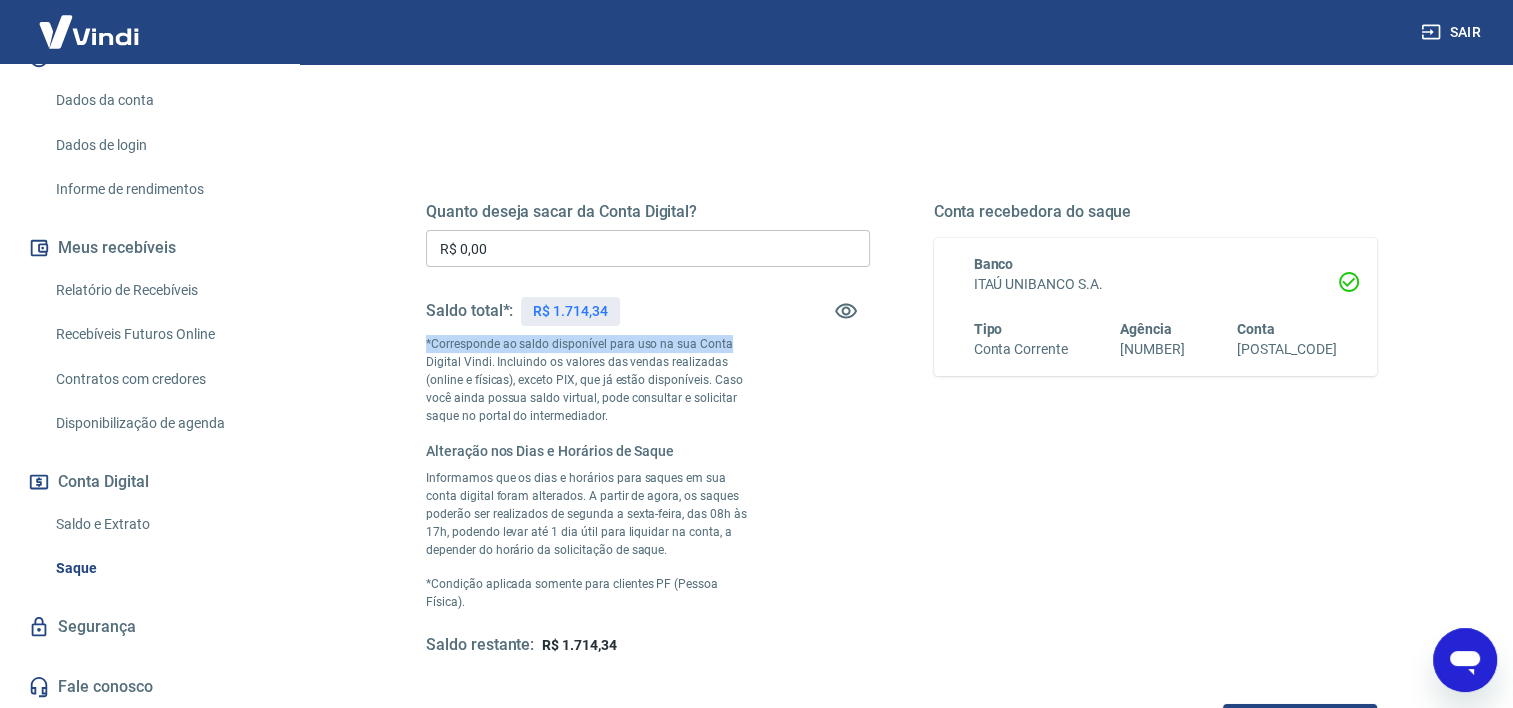 drag, startPoint x: 424, startPoint y: 340, endPoint x: 768, endPoint y: 340, distance: 344 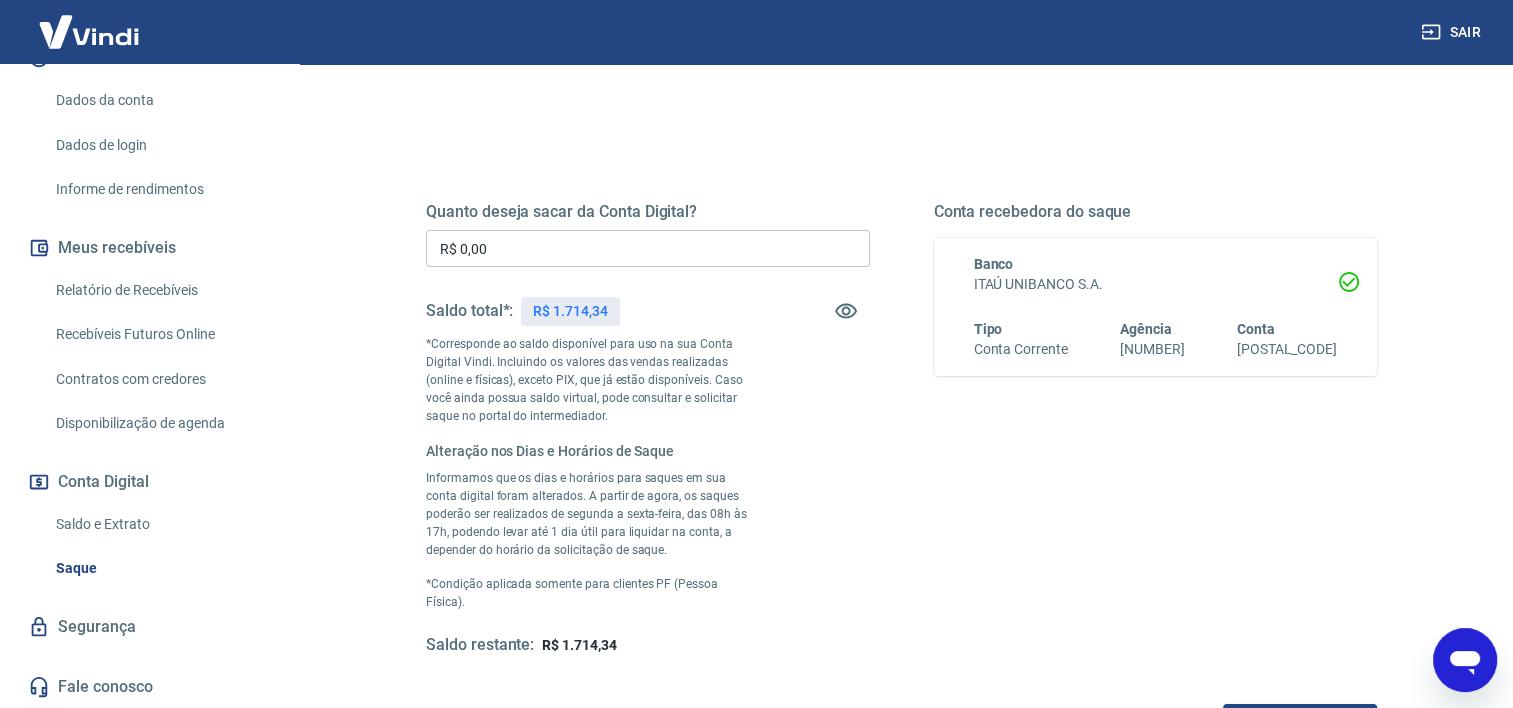 drag, startPoint x: 768, startPoint y: 340, endPoint x: 809, endPoint y: 456, distance: 123.03252 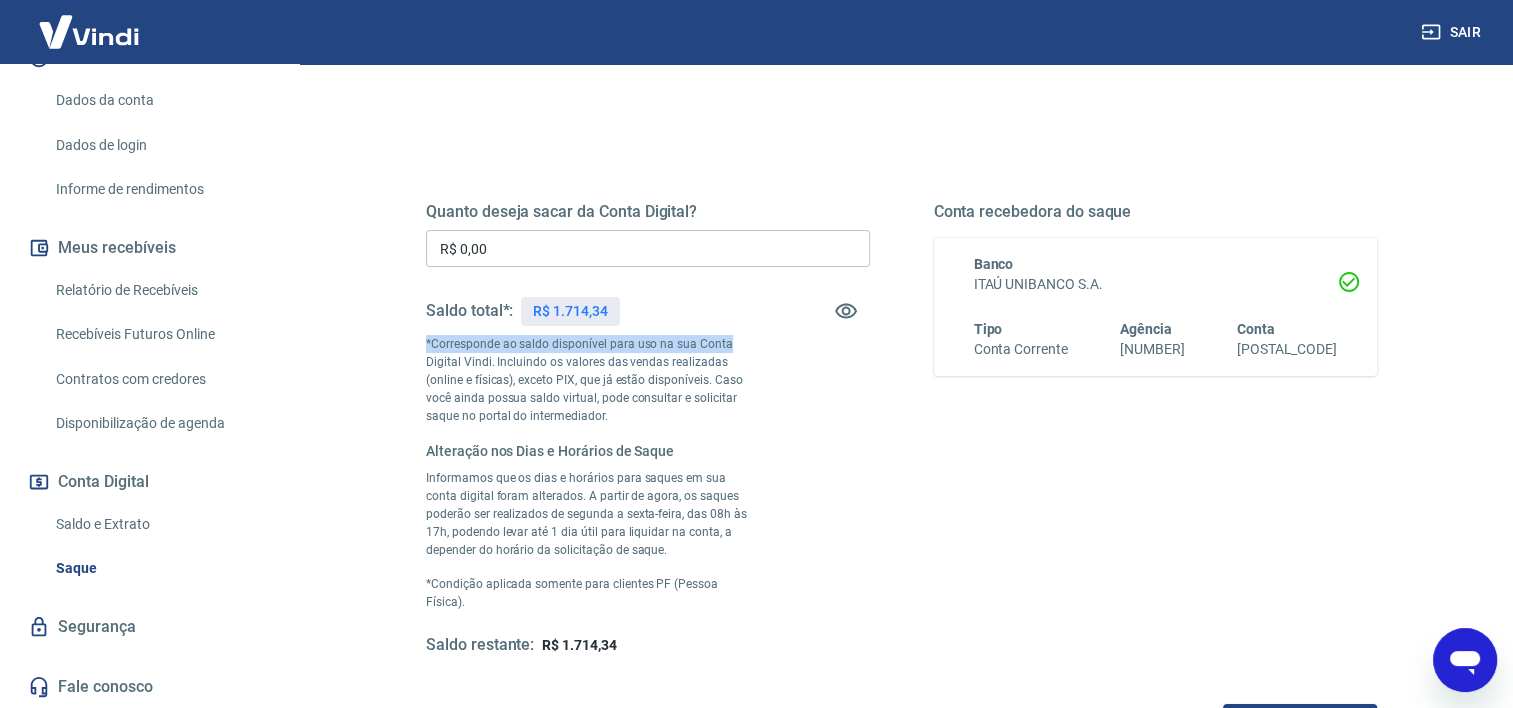 drag, startPoint x: 425, startPoint y: 340, endPoint x: 752, endPoint y: 339, distance: 327.00153 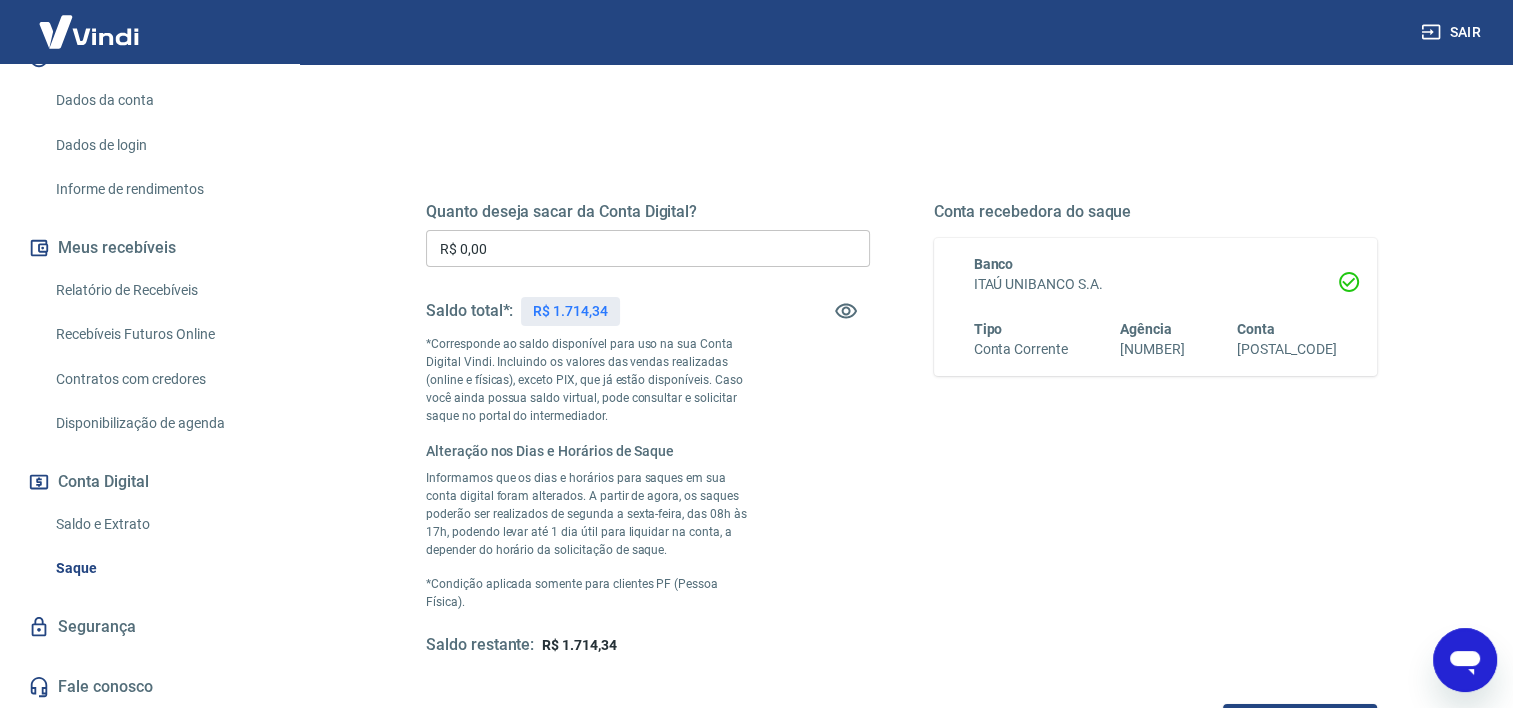 drag, startPoint x: 752, startPoint y: 339, endPoint x: 747, endPoint y: 381, distance: 42.296574 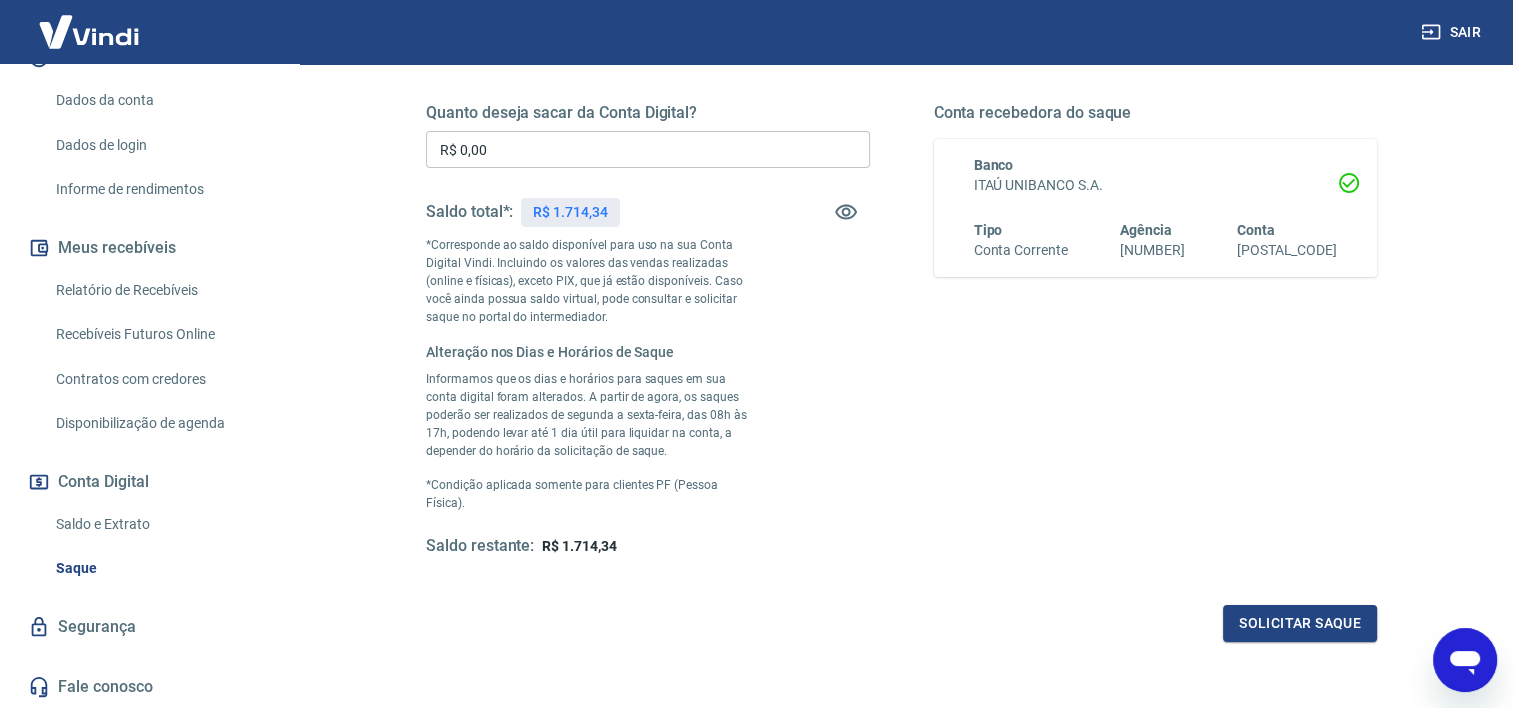 scroll, scrollTop: 300, scrollLeft: 0, axis: vertical 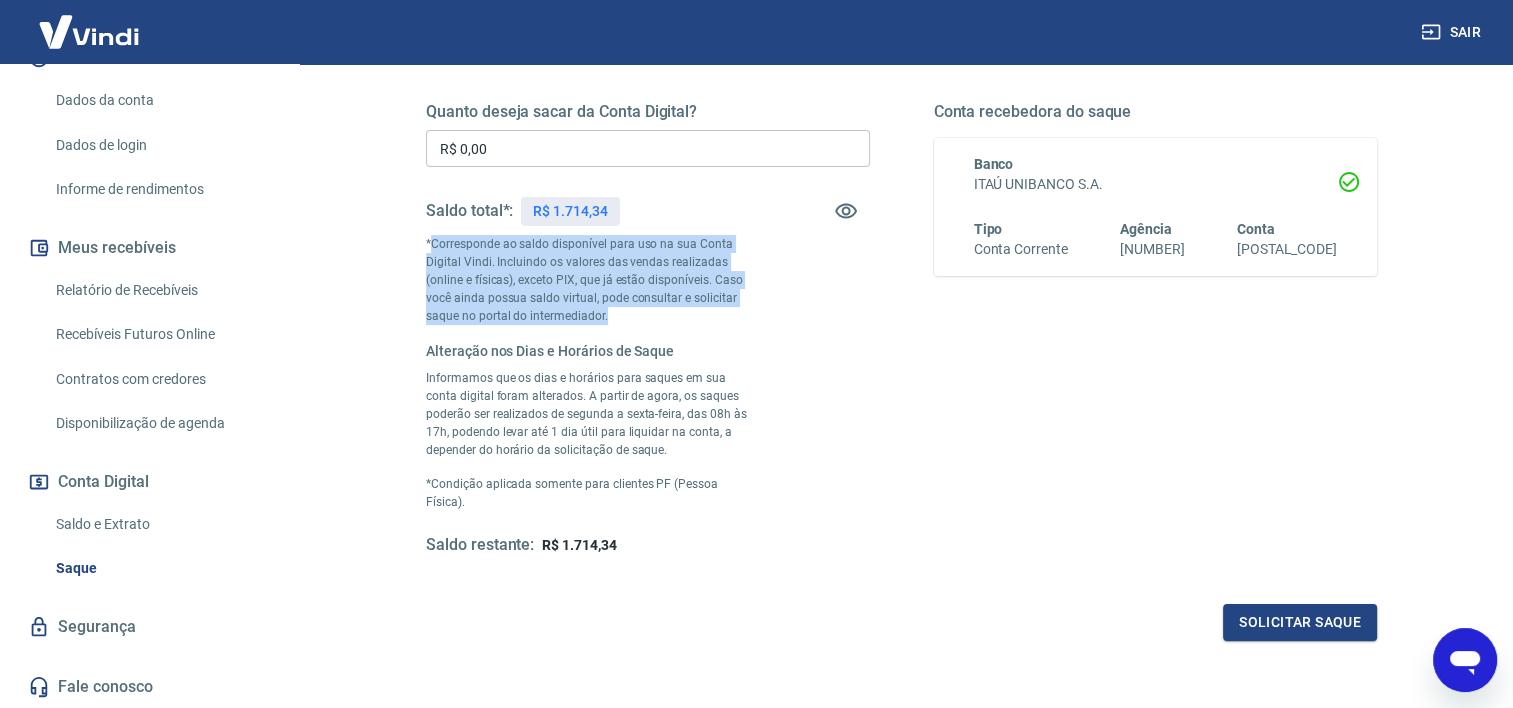 drag, startPoint x: 434, startPoint y: 242, endPoint x: 802, endPoint y: 312, distance: 374.59845 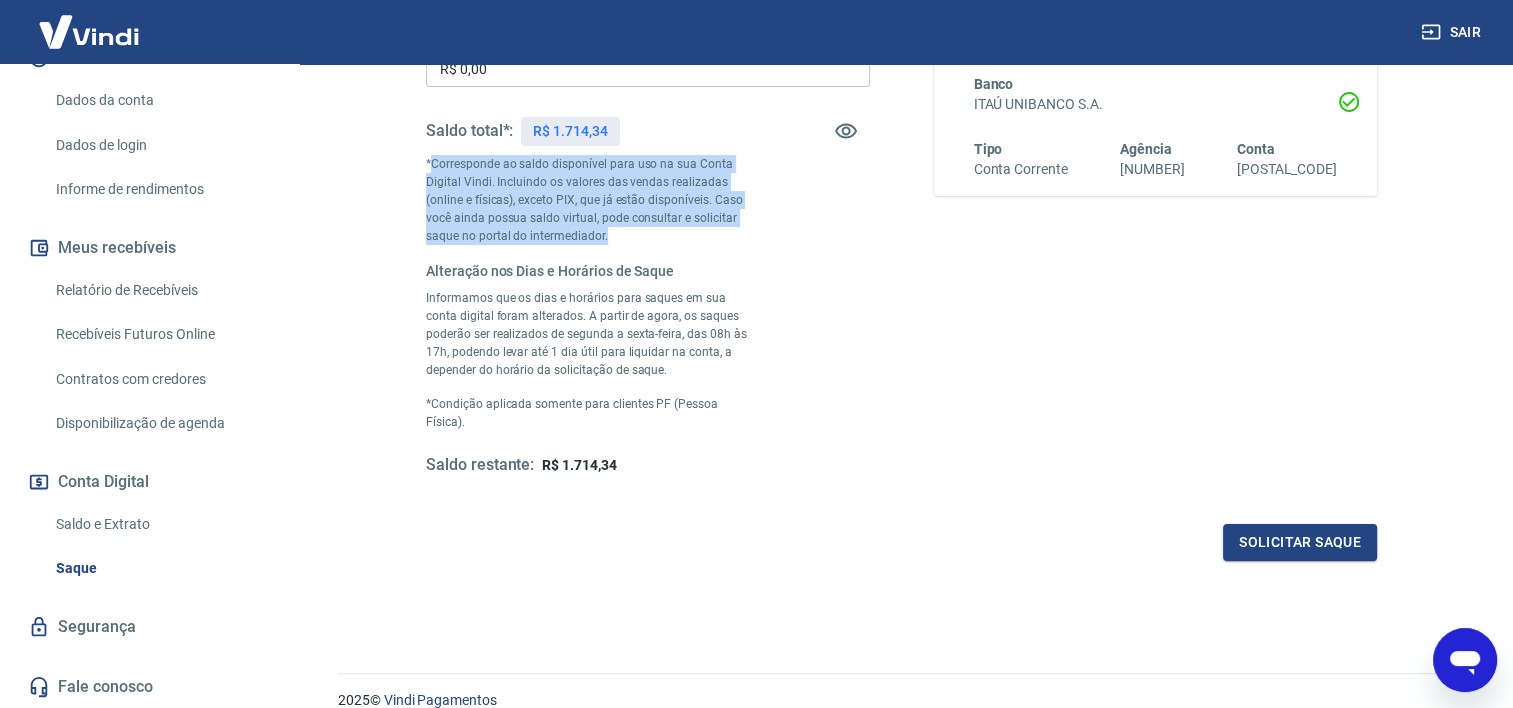 scroll, scrollTop: 400, scrollLeft: 0, axis: vertical 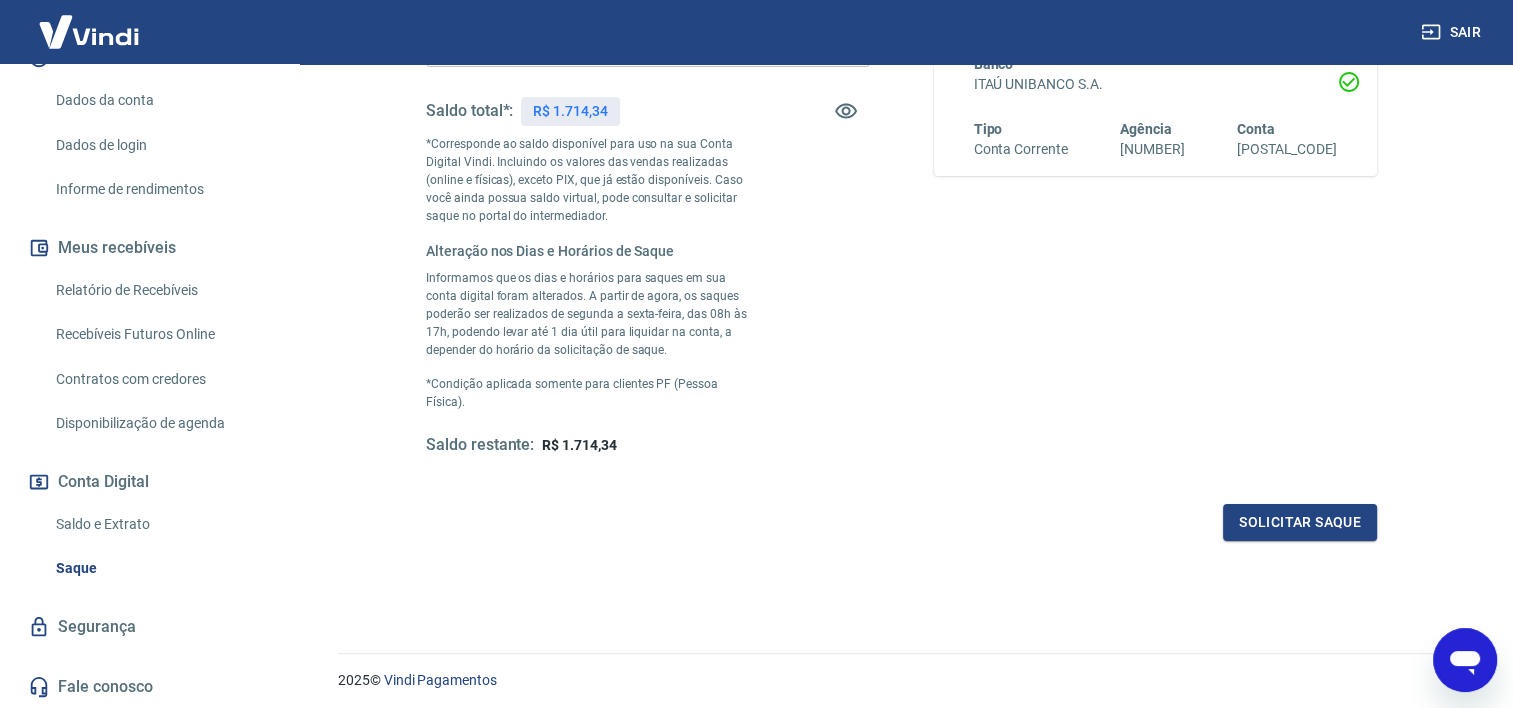 drag, startPoint x: 423, startPoint y: 276, endPoint x: 720, endPoint y: 255, distance: 297.7415 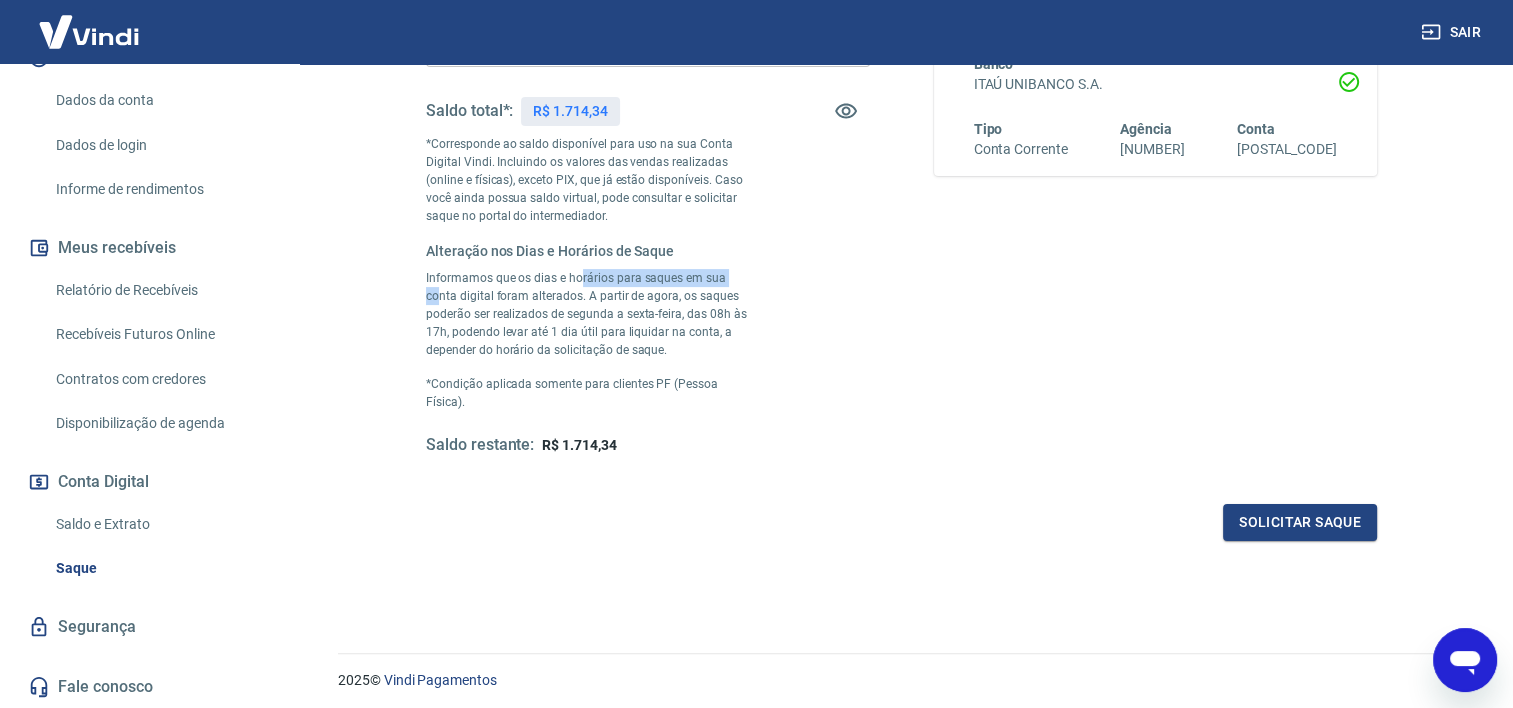 drag, startPoint x: 738, startPoint y: 284, endPoint x: 580, endPoint y: 268, distance: 158.80806 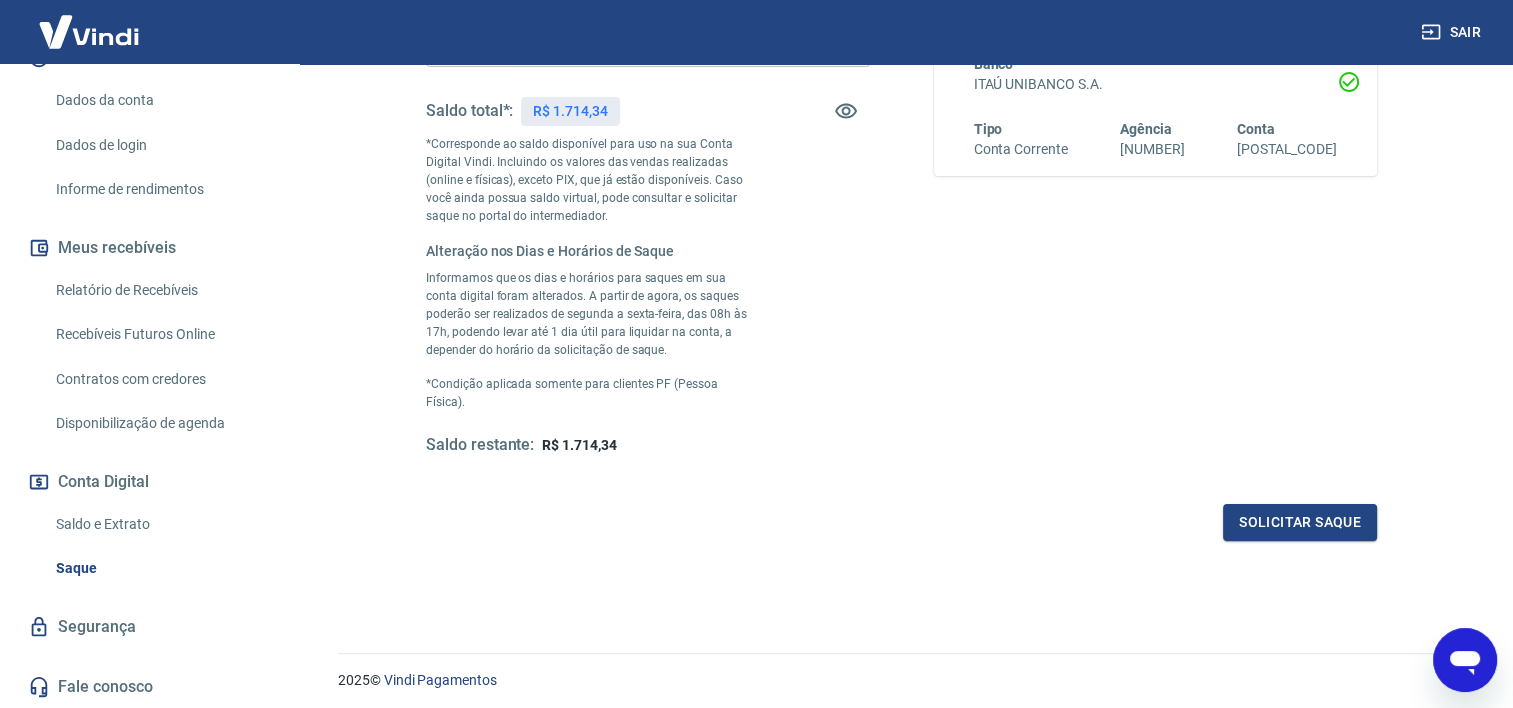 drag, startPoint x: 580, startPoint y: 268, endPoint x: 836, endPoint y: 306, distance: 258.80493 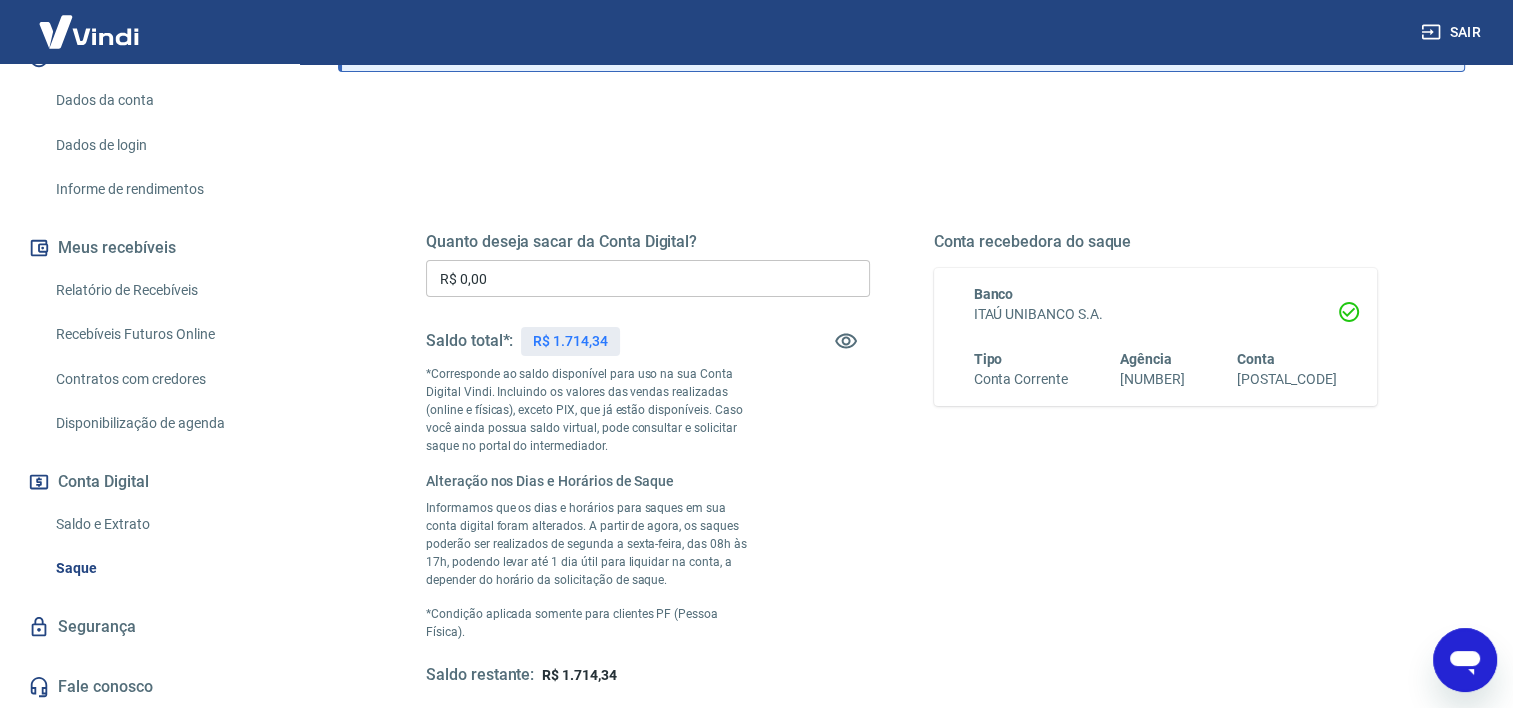 scroll, scrollTop: 100, scrollLeft: 0, axis: vertical 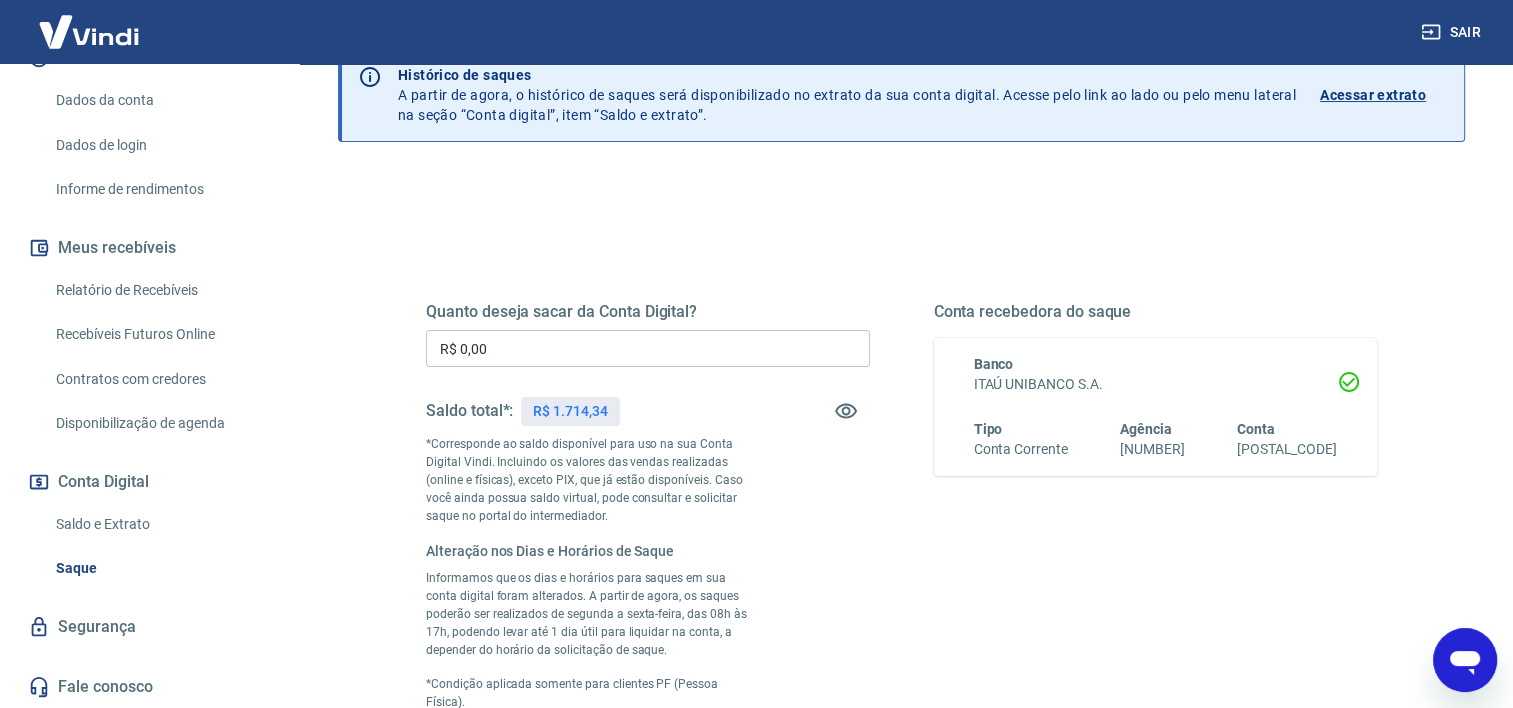 click on "R$ 0,00" at bounding box center [648, 348] 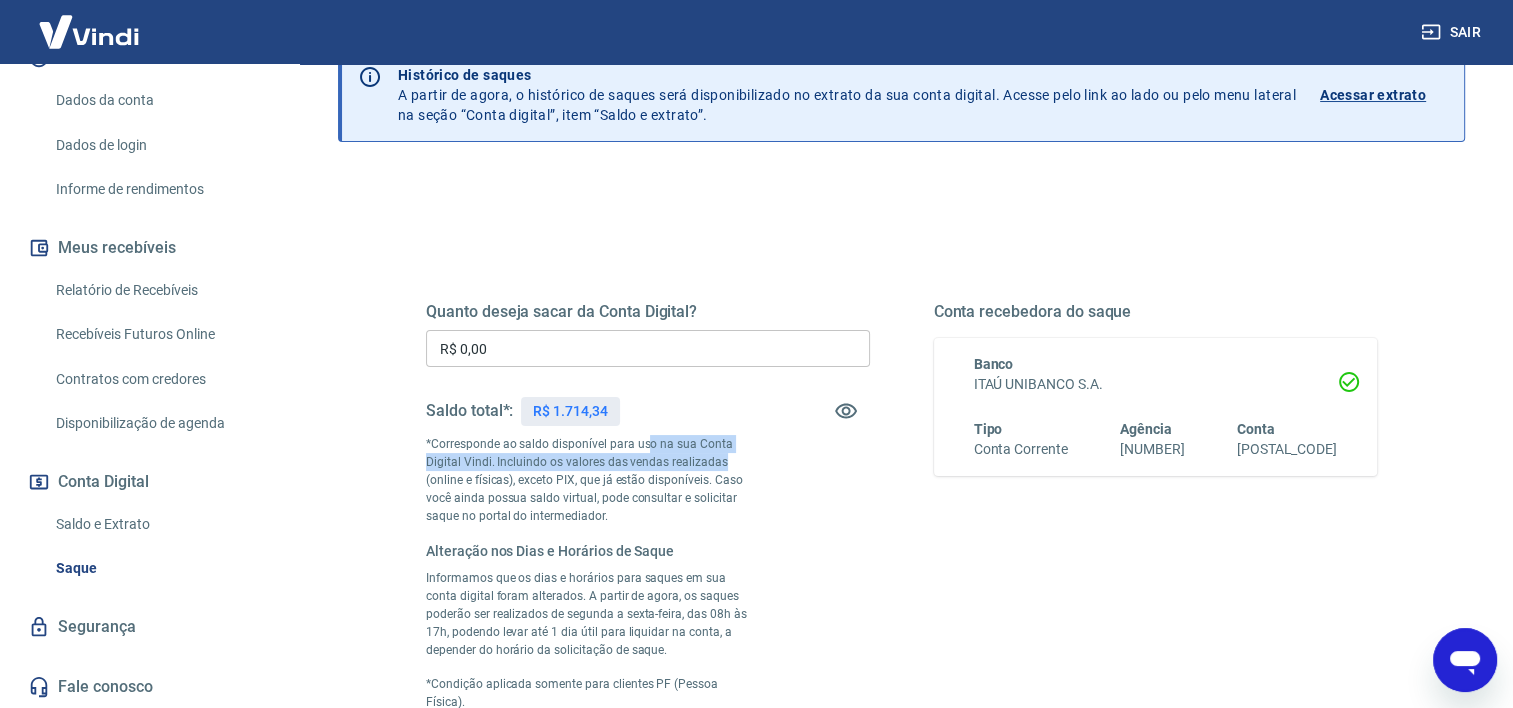 drag, startPoint x: 644, startPoint y: 447, endPoint x: 763, endPoint y: 462, distance: 119.94165 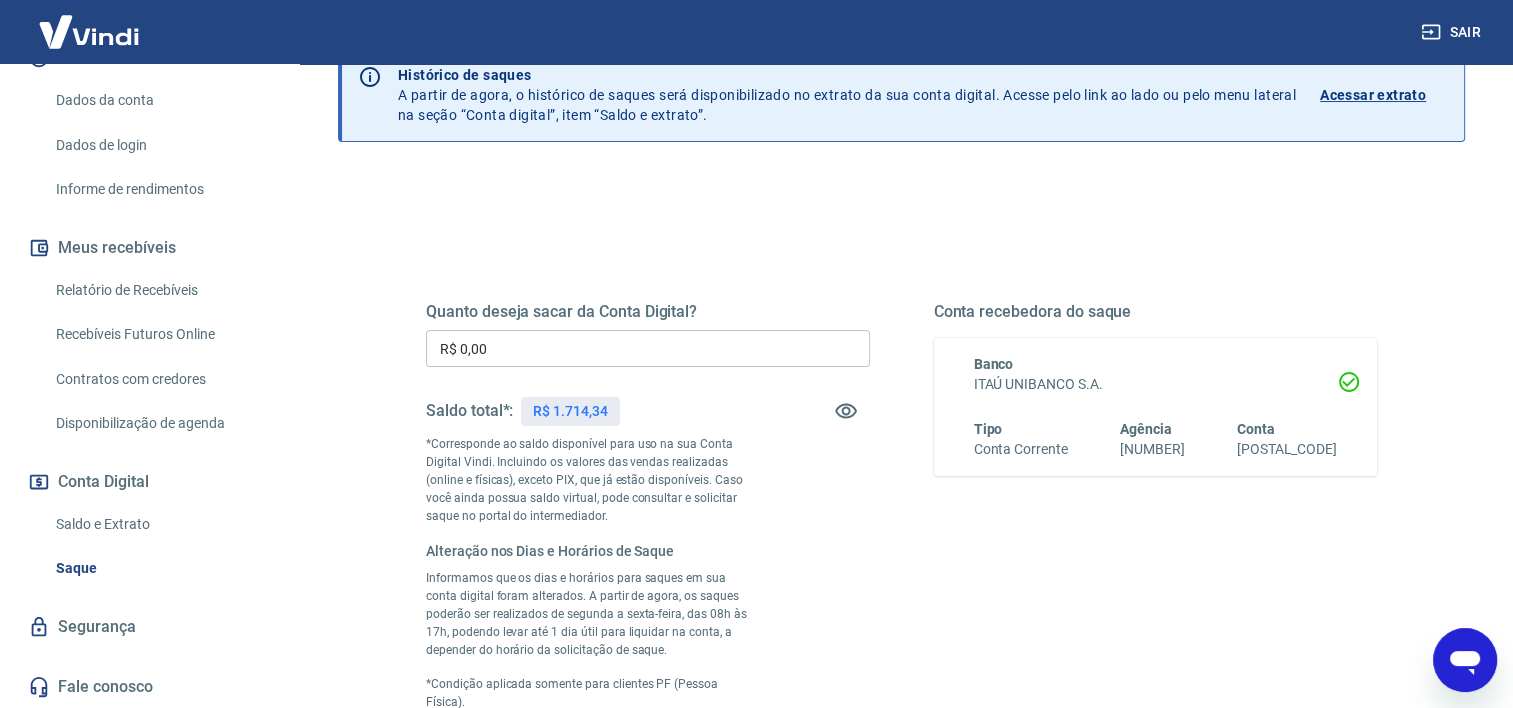 drag, startPoint x: 763, startPoint y: 462, endPoint x: 663, endPoint y: 494, distance: 104.99524 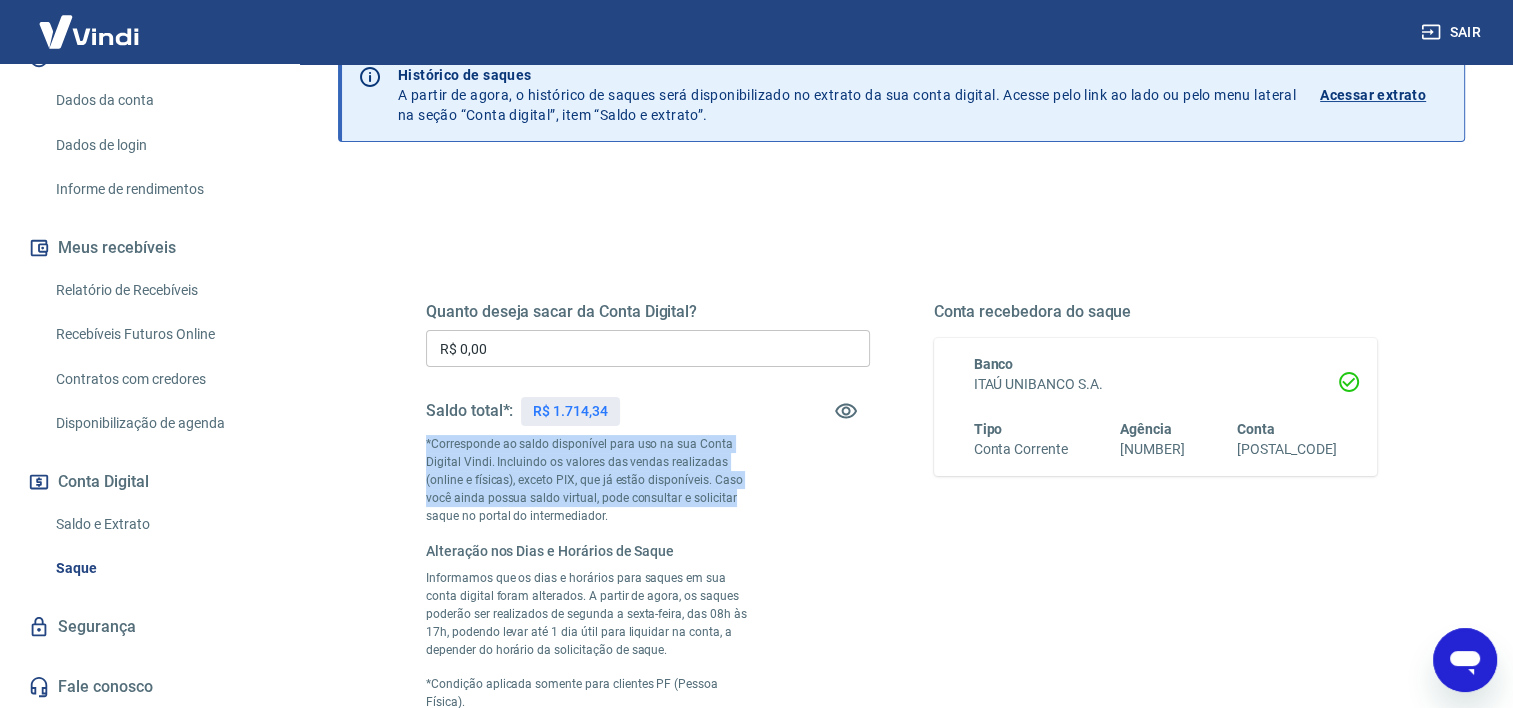 drag, startPoint x: 424, startPoint y: 443, endPoint x: 764, endPoint y: 491, distance: 343.37152 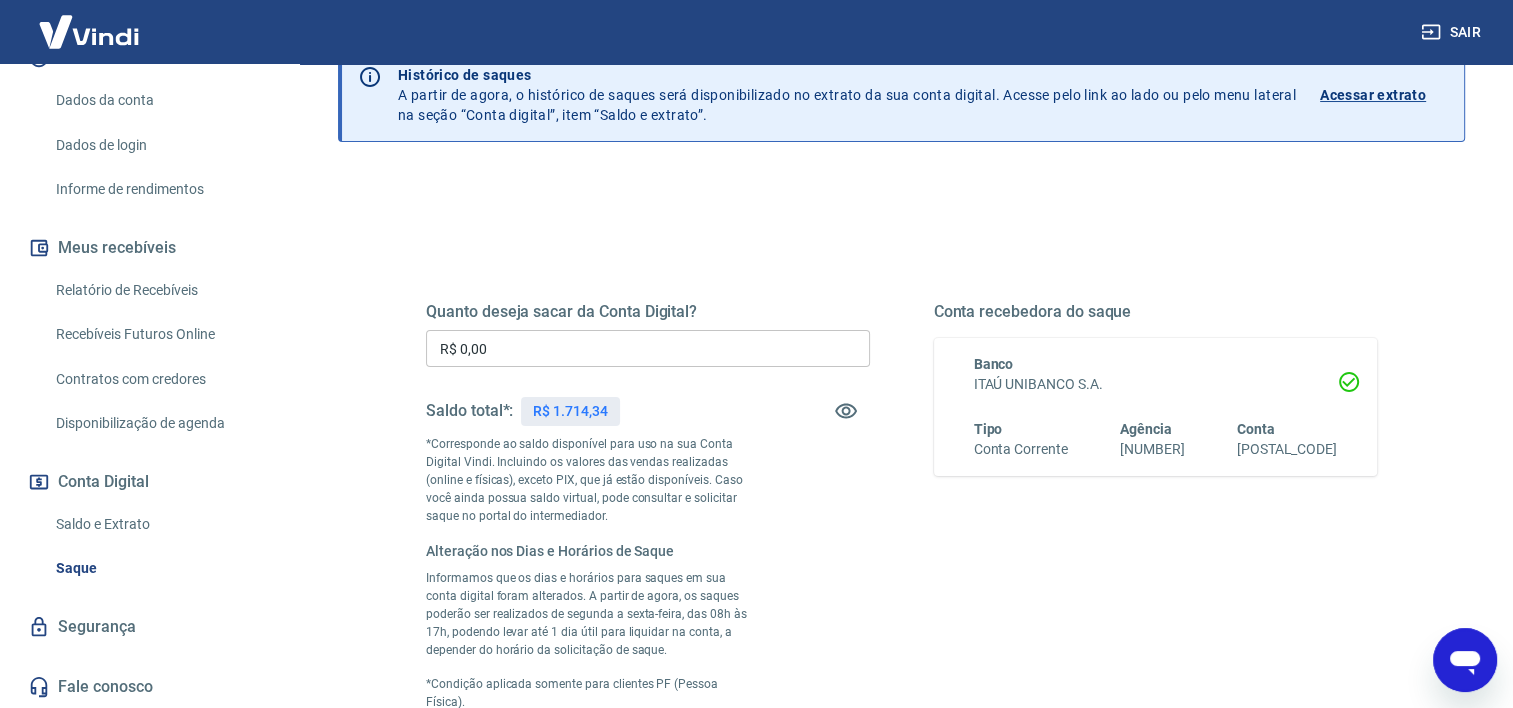click on "R$ 0,00" at bounding box center (648, 348) 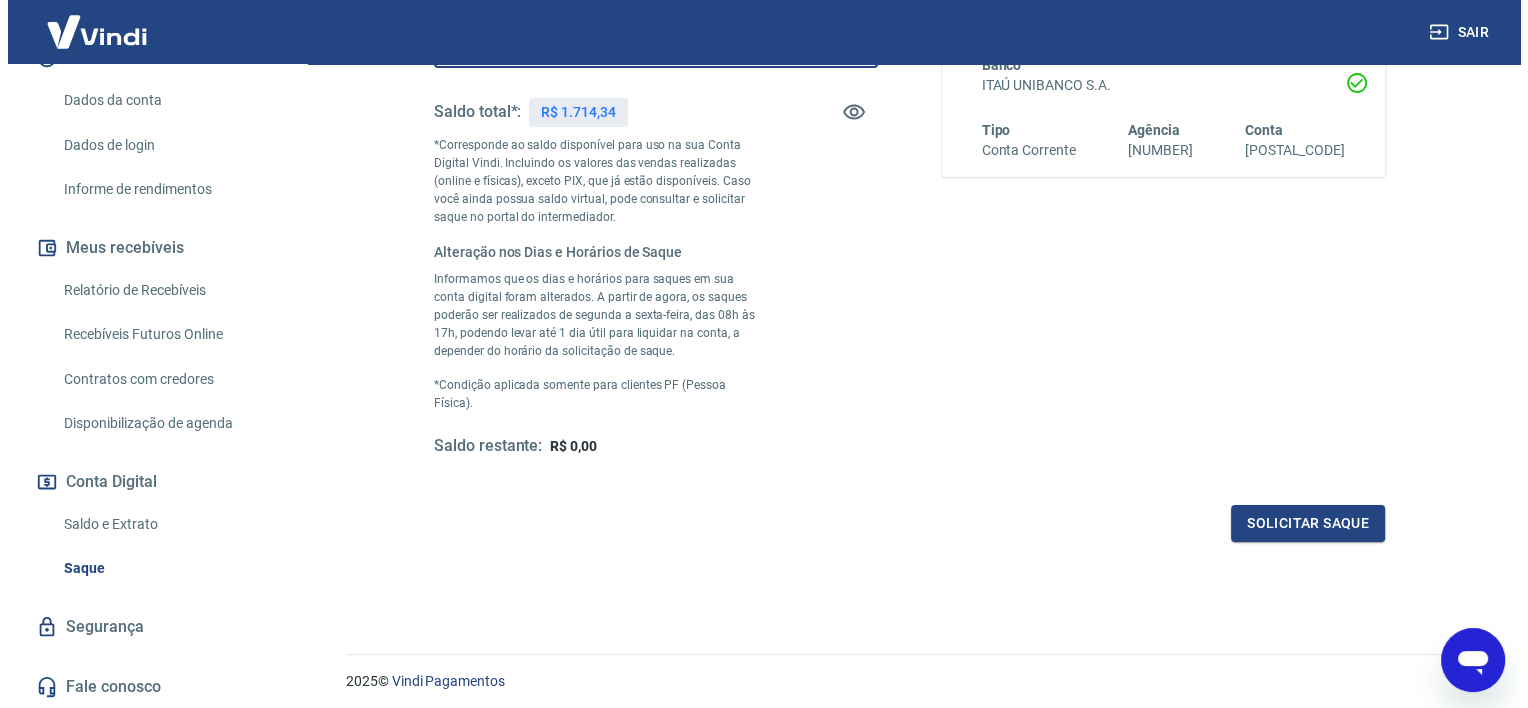 scroll, scrollTop: 400, scrollLeft: 0, axis: vertical 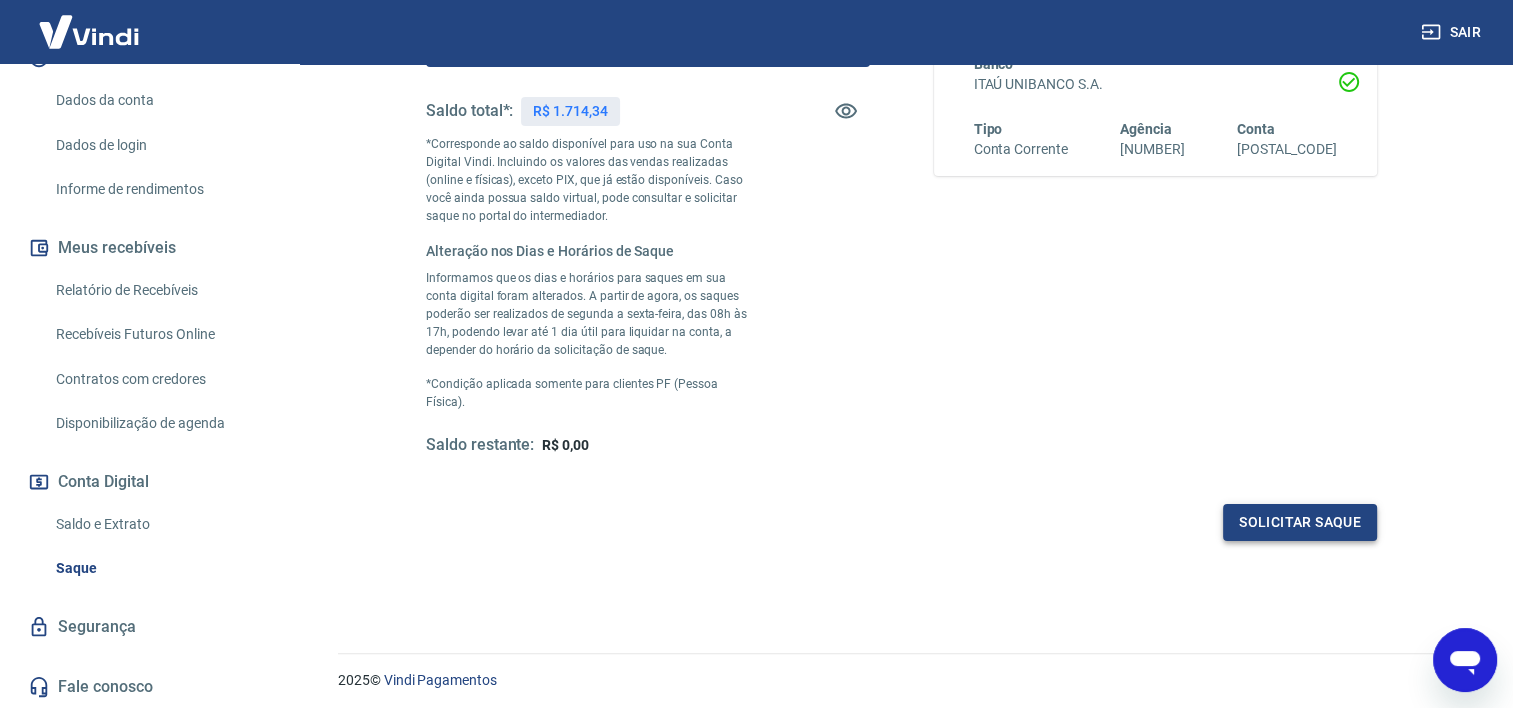type on "R$ 1.714,34" 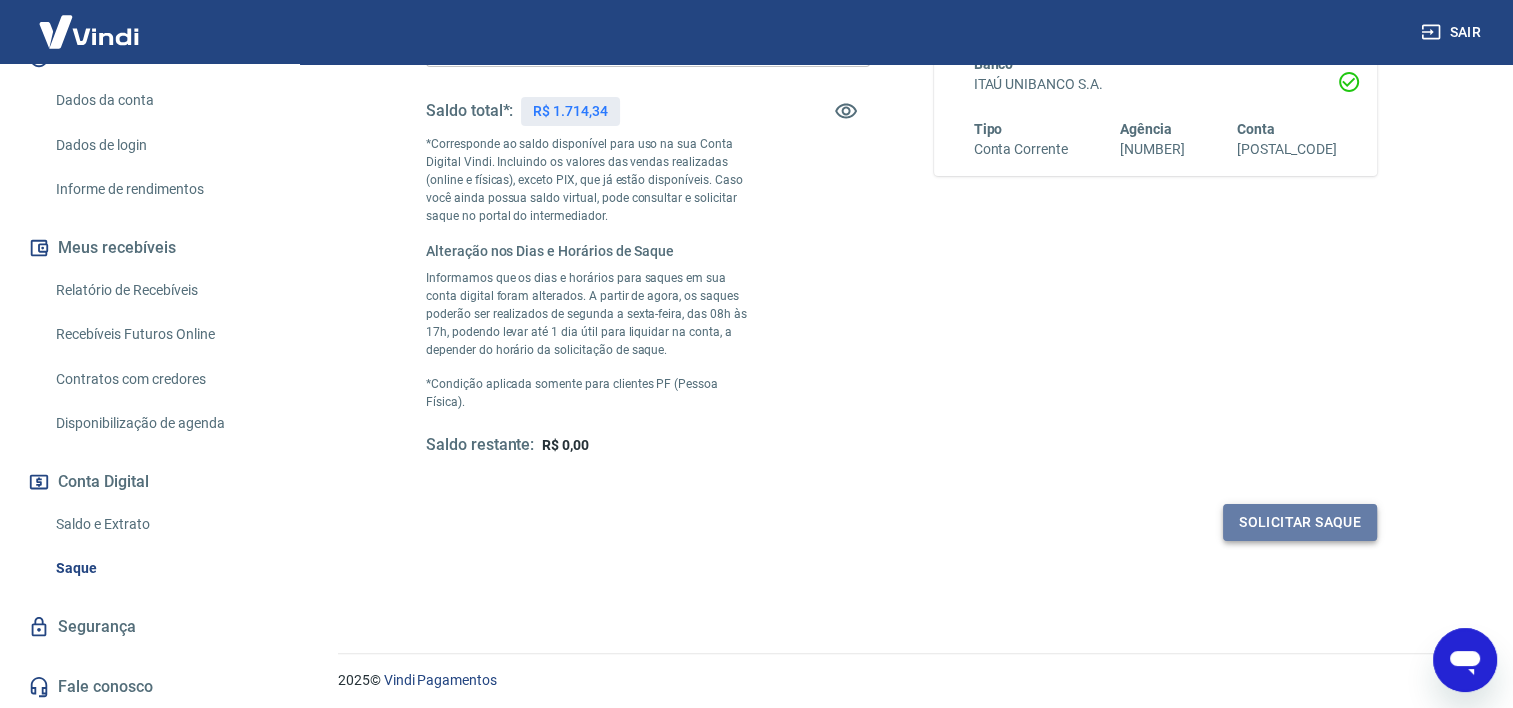 click on "Solicitar saque" at bounding box center [1300, 522] 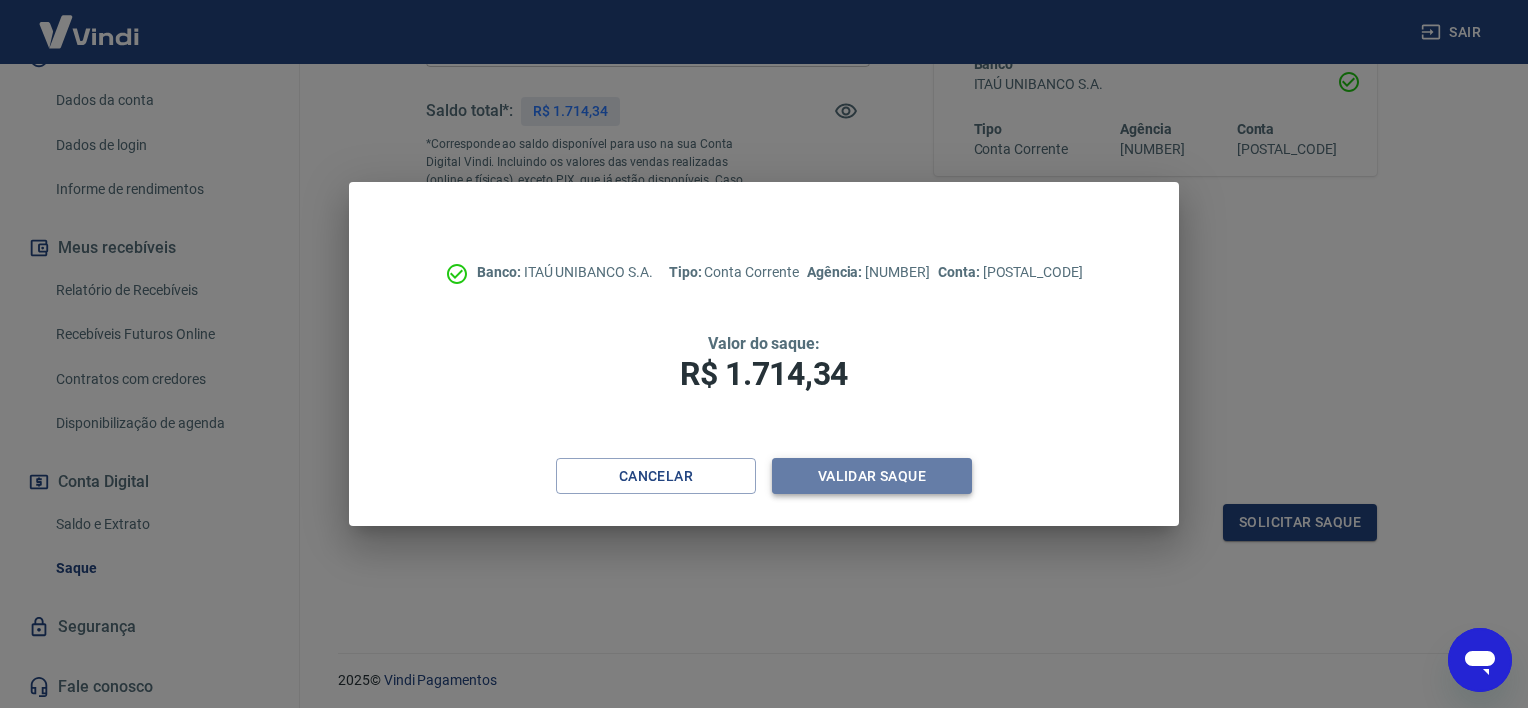 click on "Validar saque" at bounding box center [872, 476] 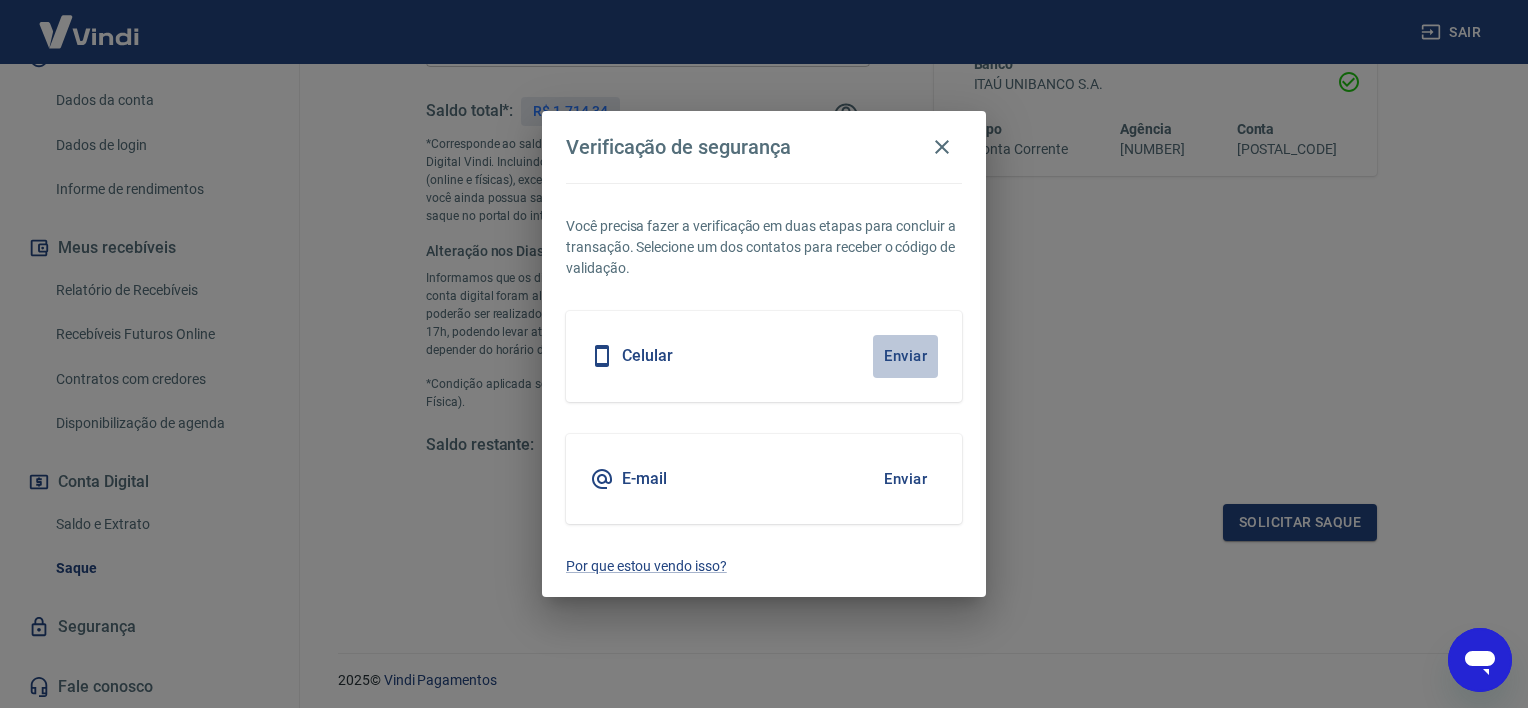 click on "Enviar" at bounding box center (905, 356) 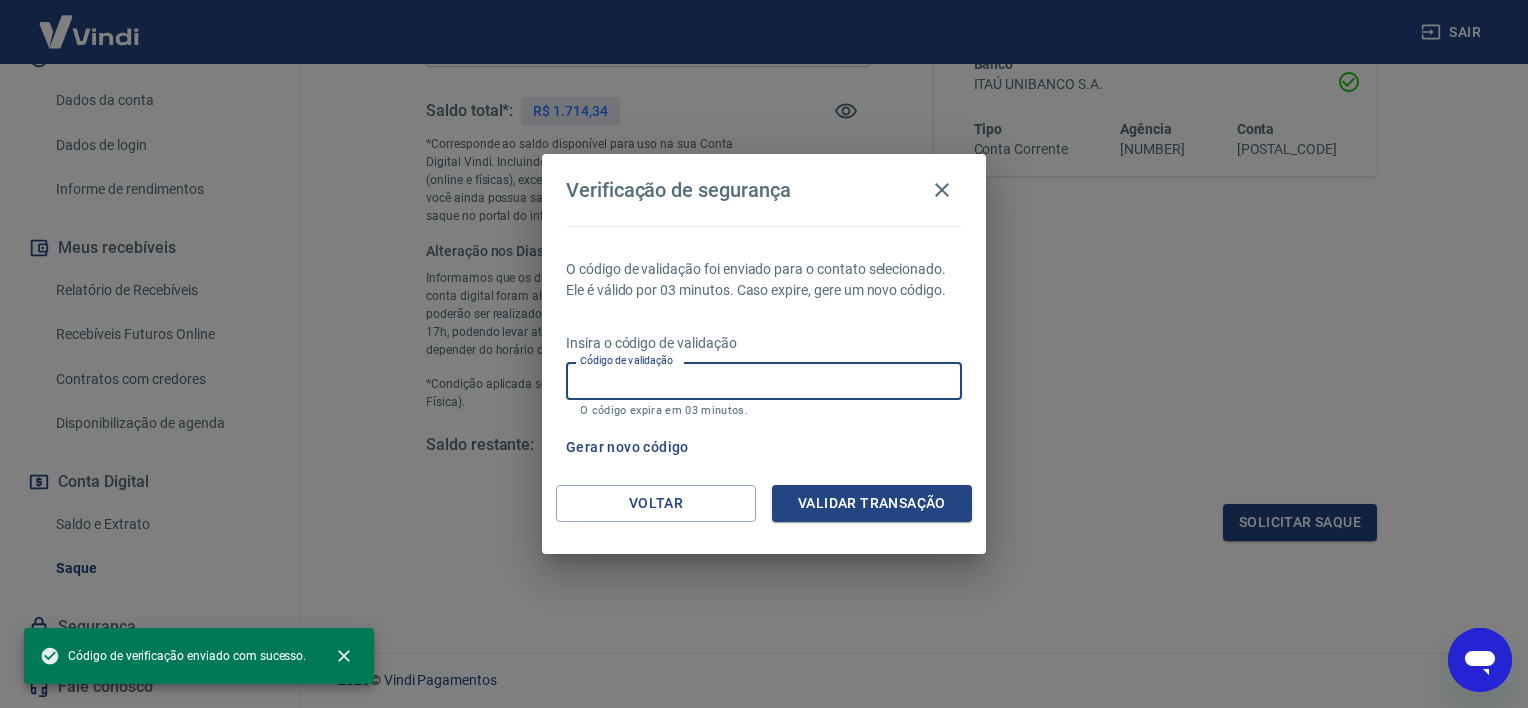 click on "Código de validação" at bounding box center [764, 380] 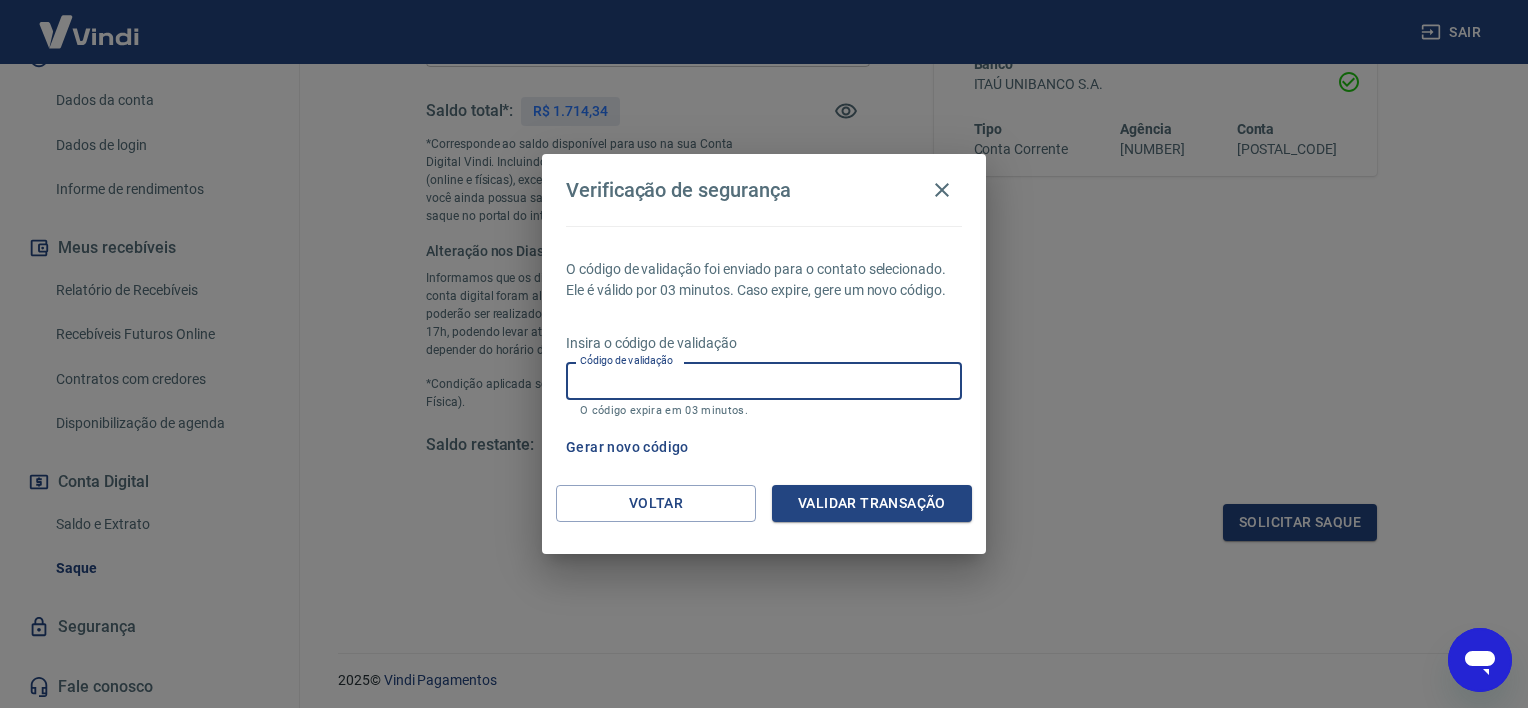click on "Gerar novo código" at bounding box center (627, 447) 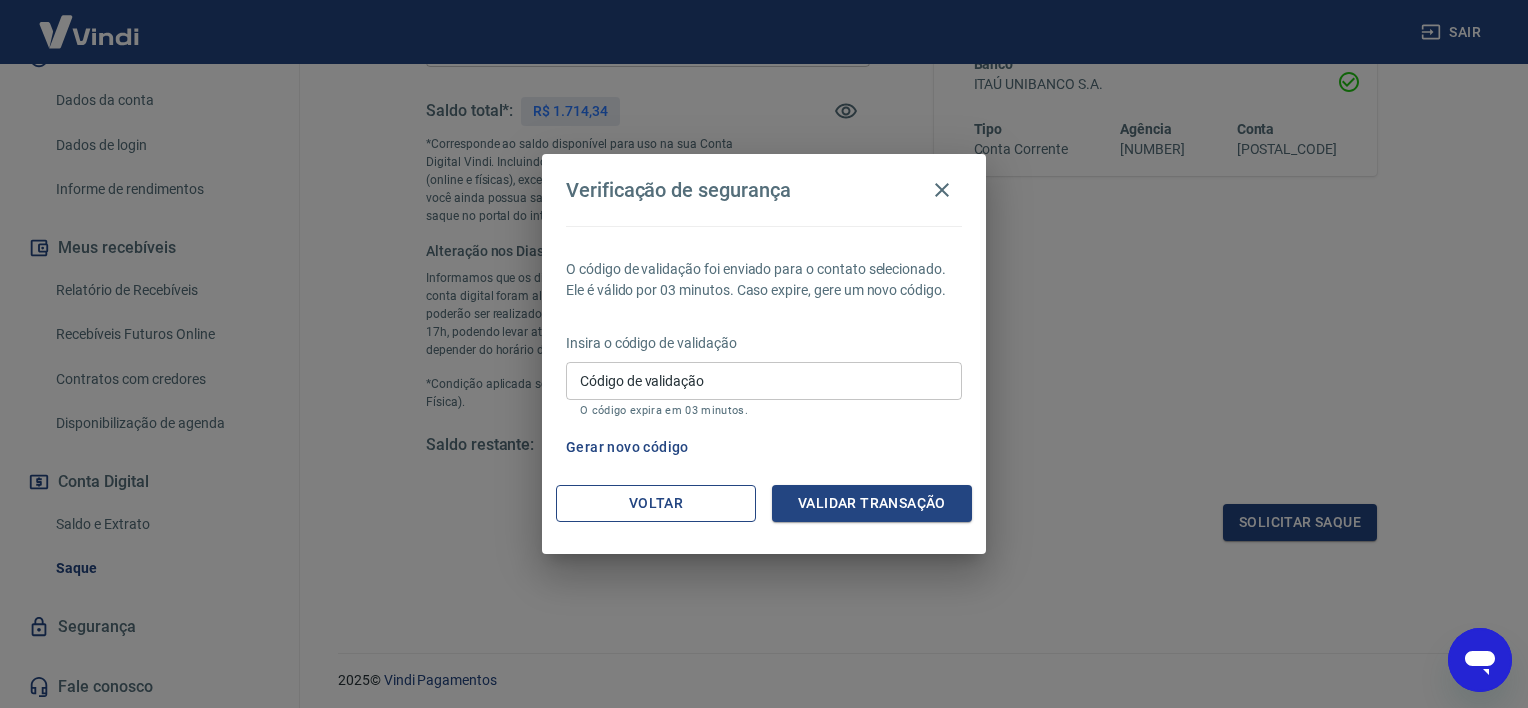 click on "Voltar" at bounding box center (656, 503) 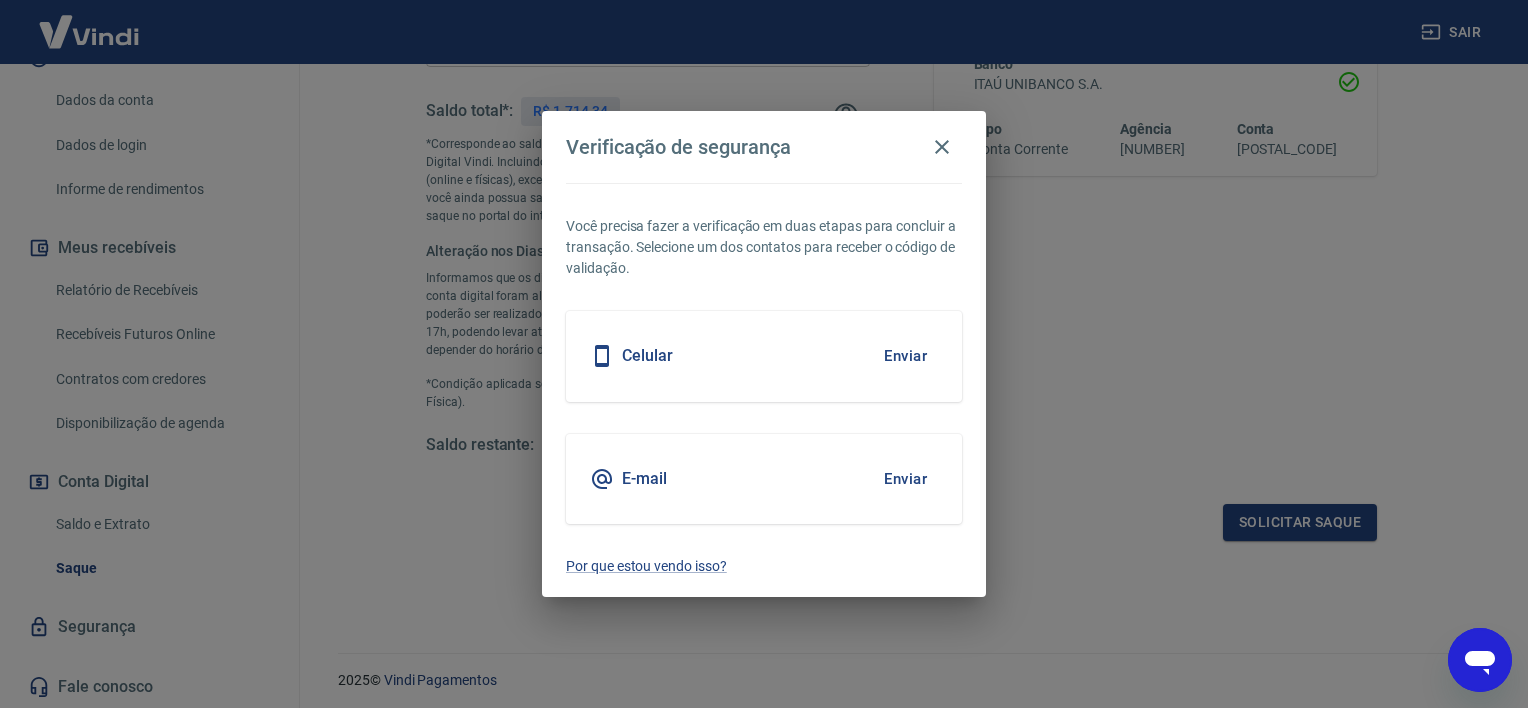 click on "E-mail Enviar" at bounding box center (764, 479) 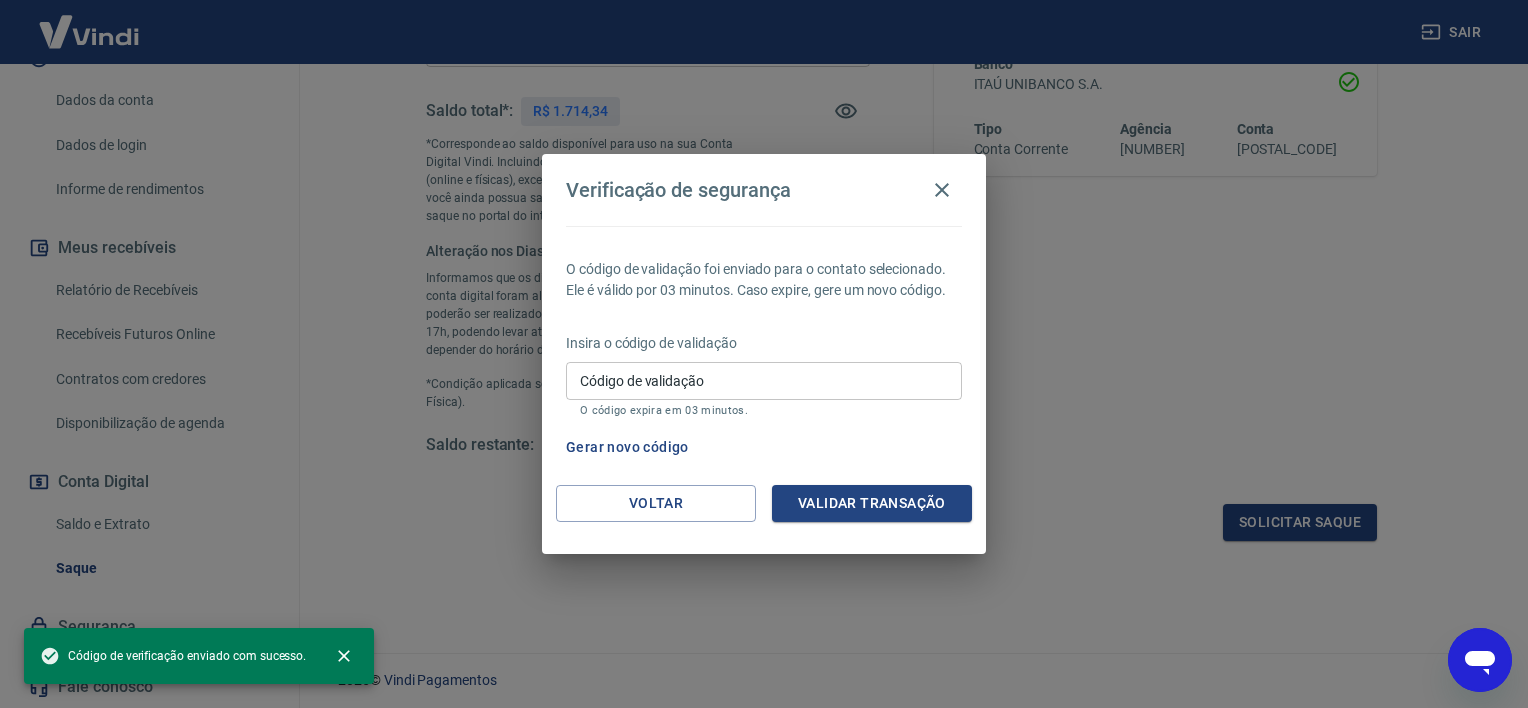 click on "Código de validação" at bounding box center [764, 380] 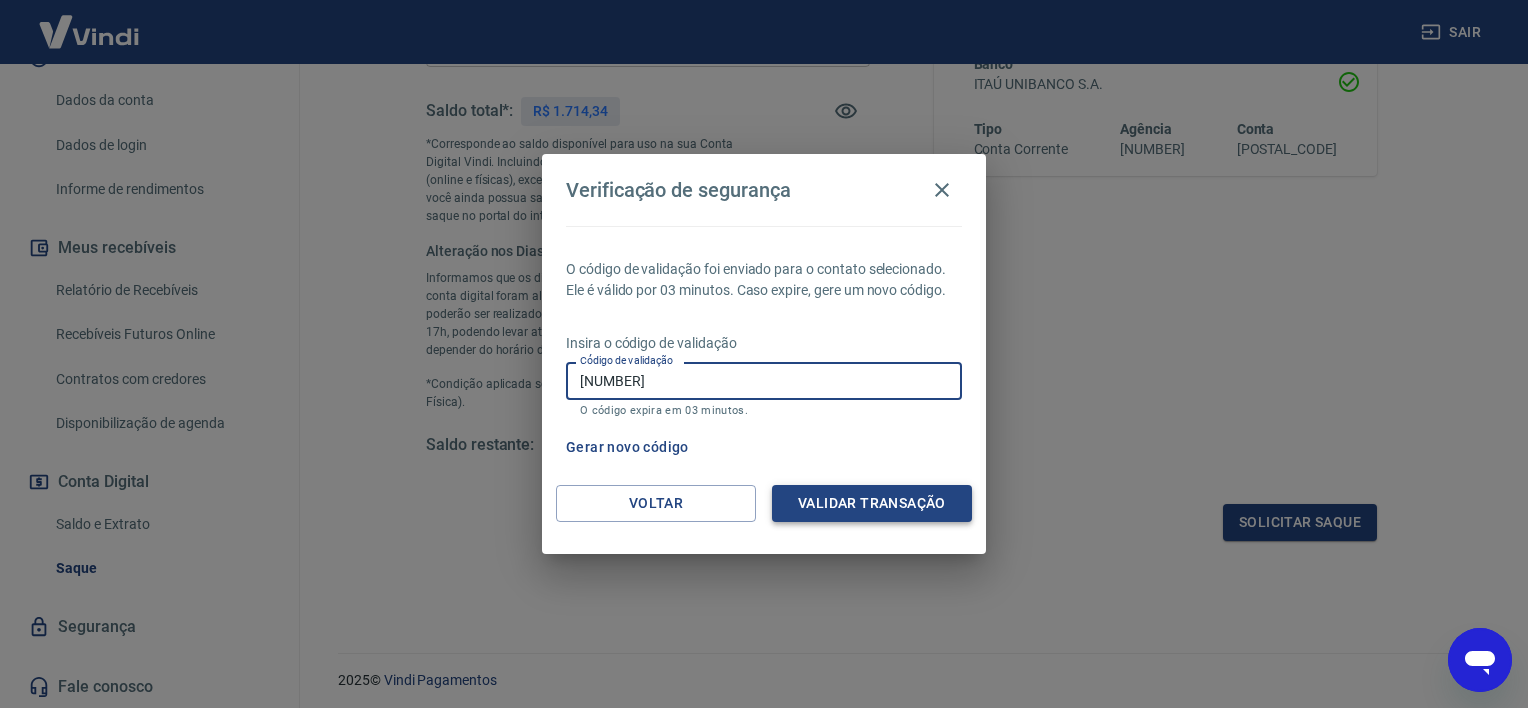 type on "[NUMBER]" 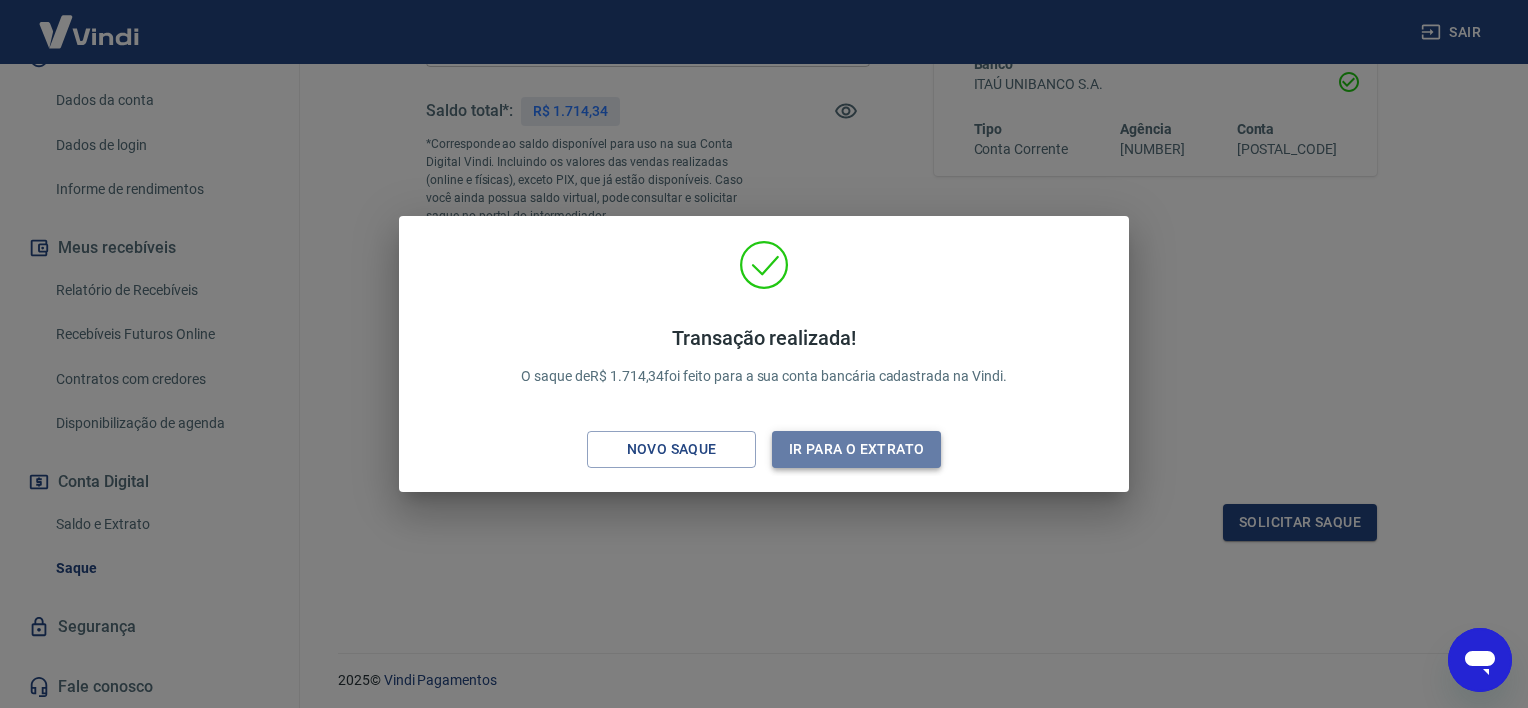 click on "Ir para o extrato" at bounding box center [856, 449] 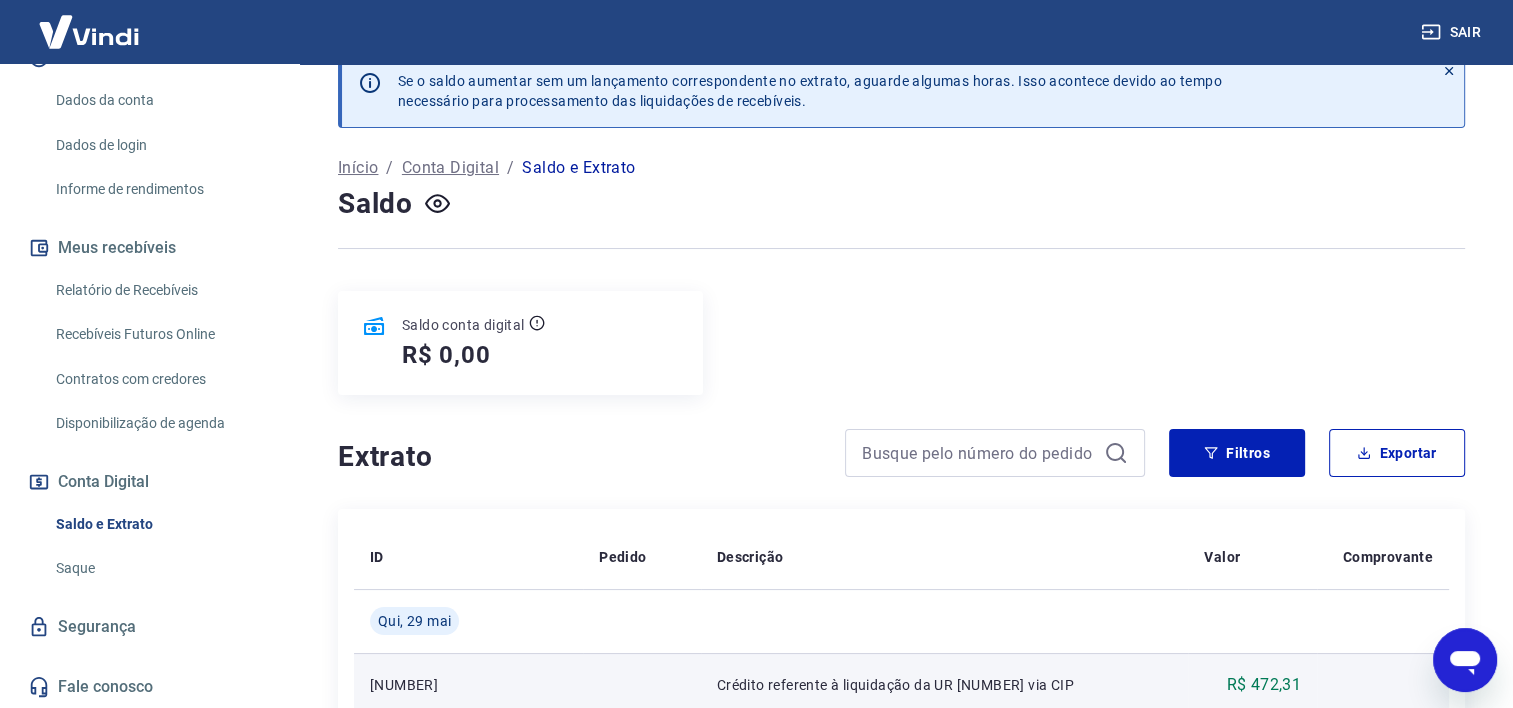 scroll, scrollTop: 0, scrollLeft: 0, axis: both 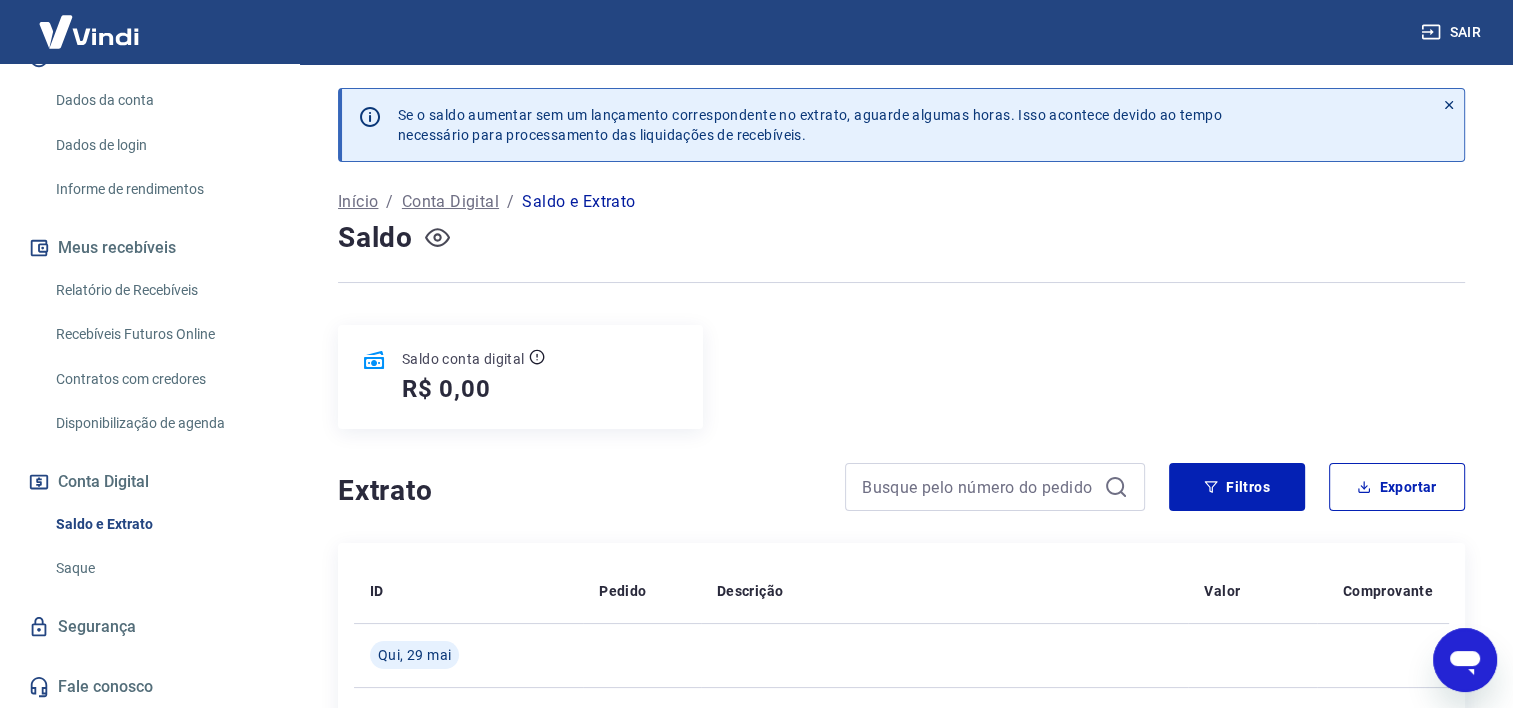 click at bounding box center (437, 238) 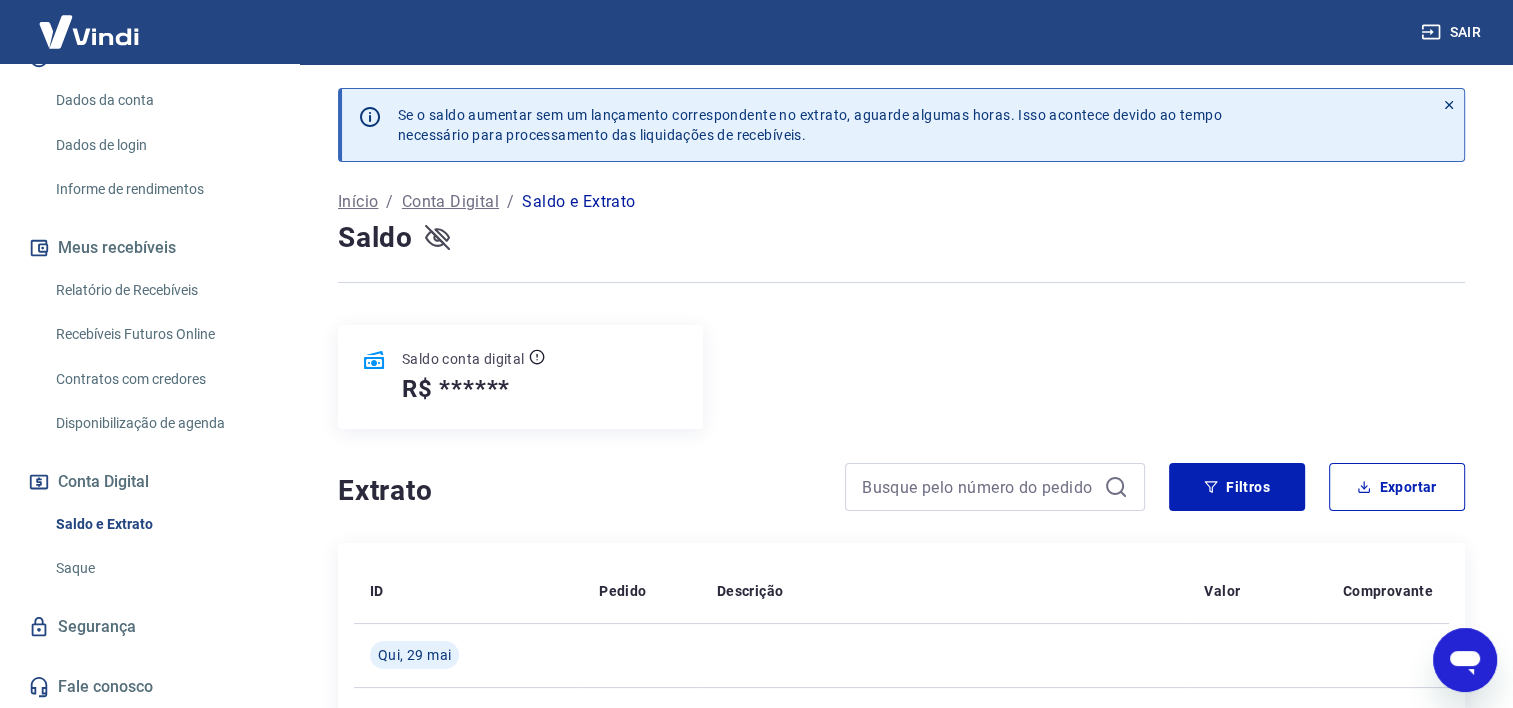 click 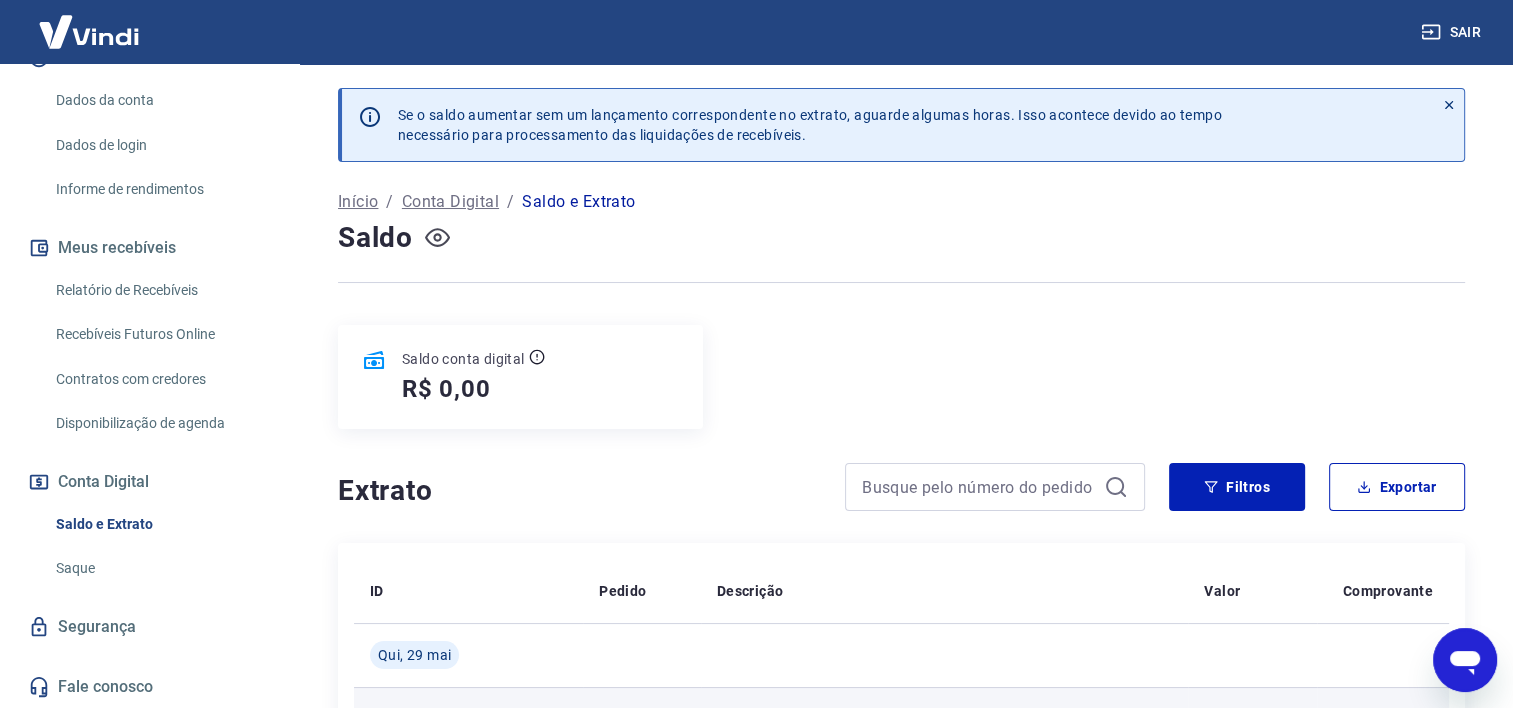 type 